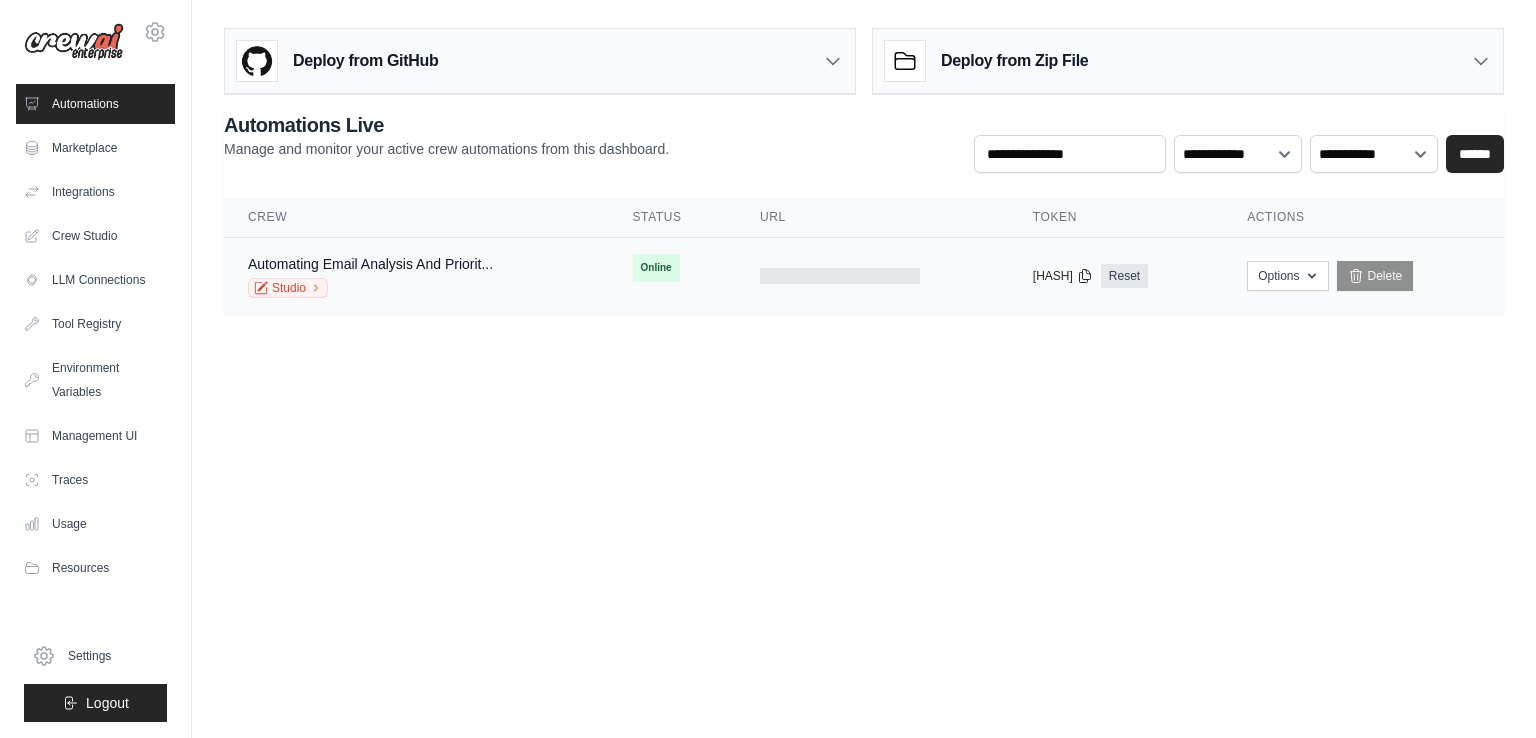 scroll, scrollTop: 0, scrollLeft: 0, axis: both 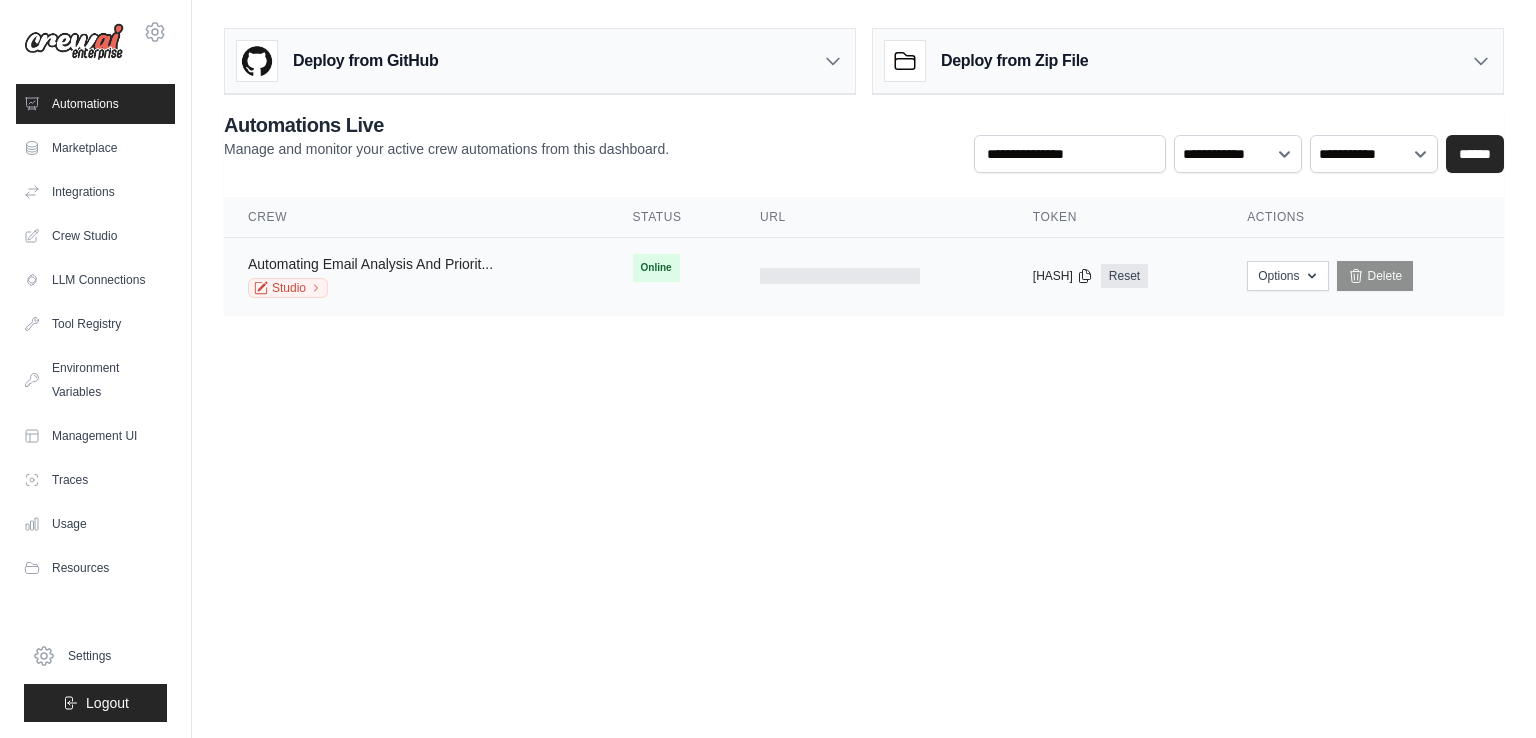 click on "Automating Email Analysis And Priorit..." at bounding box center (370, 264) 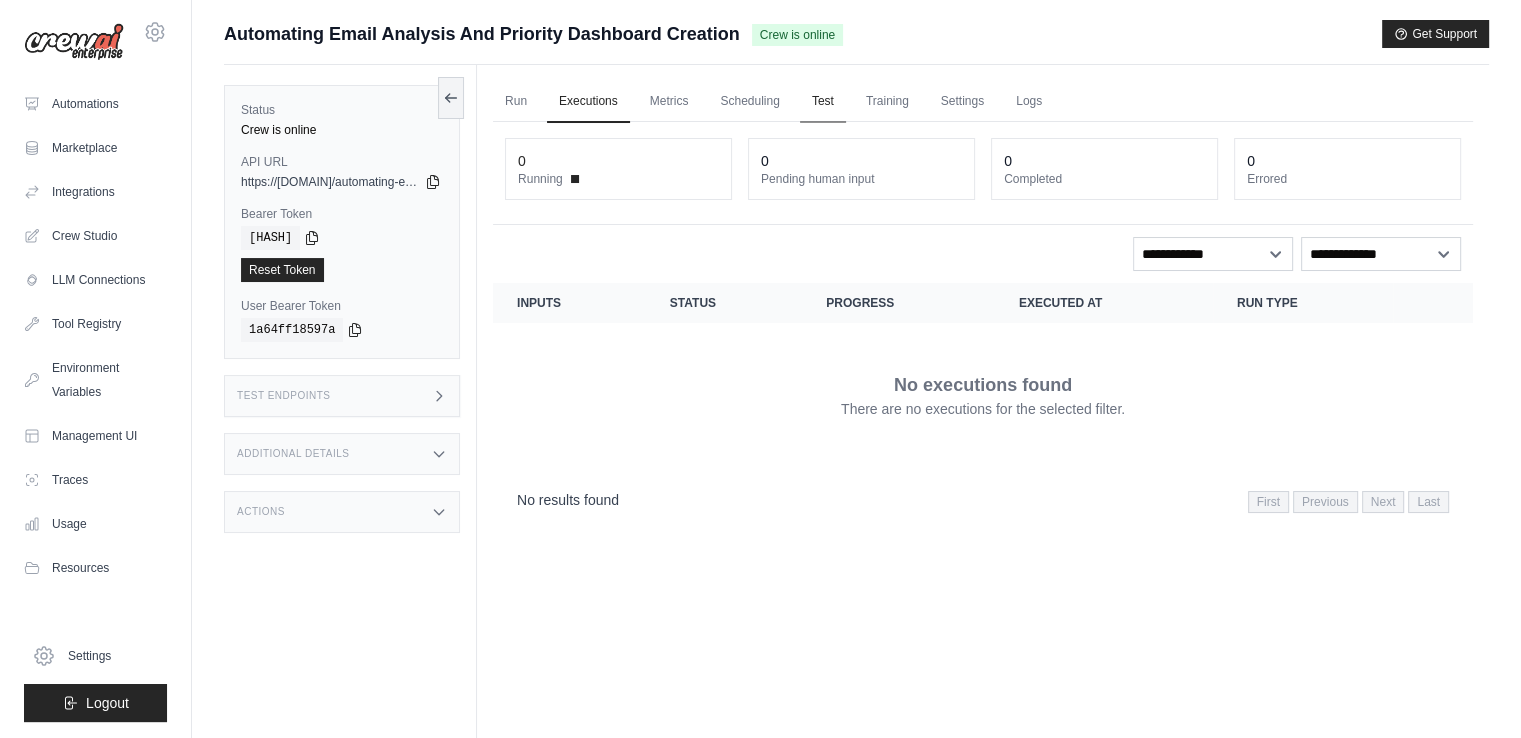 click on "Test" at bounding box center (823, 102) 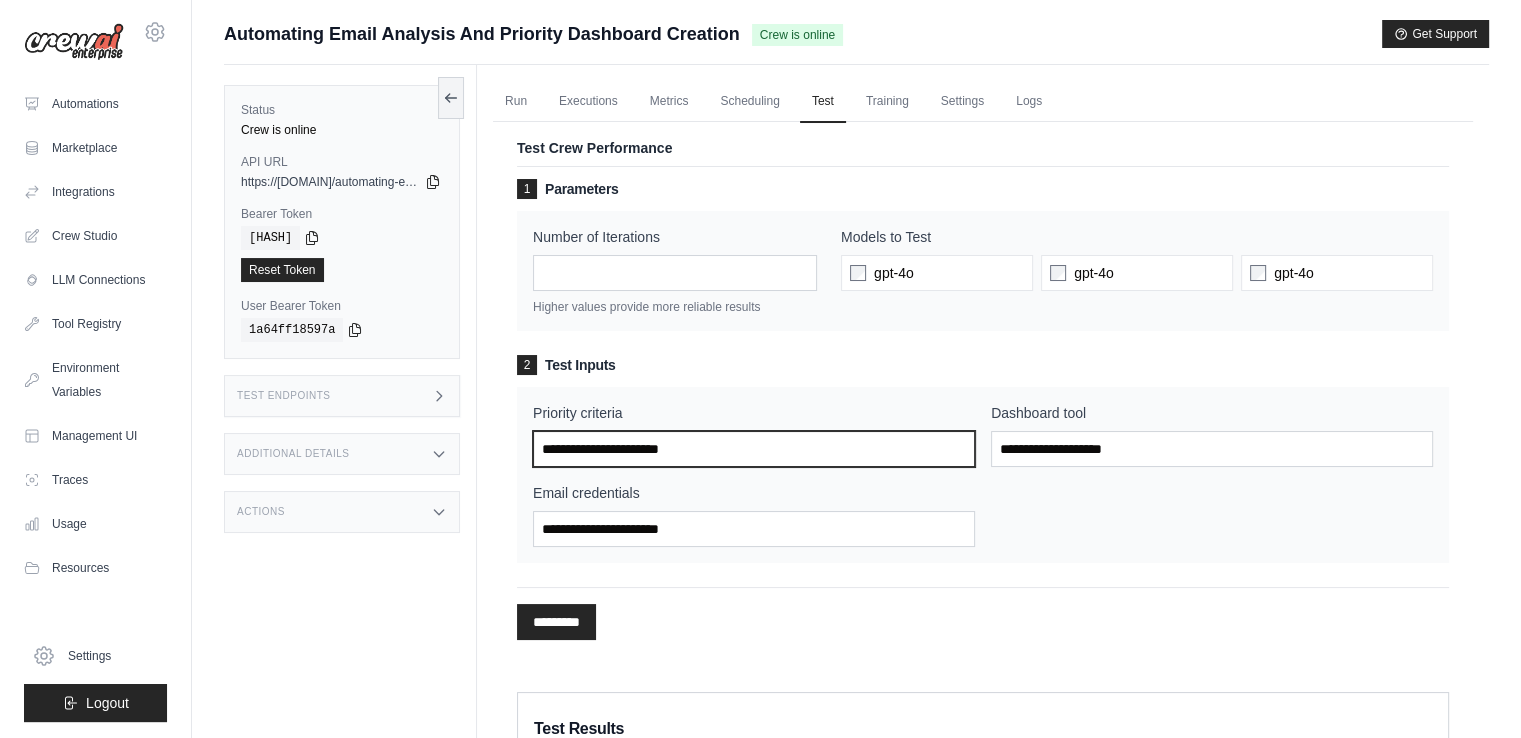 click on "Priority criteria" at bounding box center [754, 449] 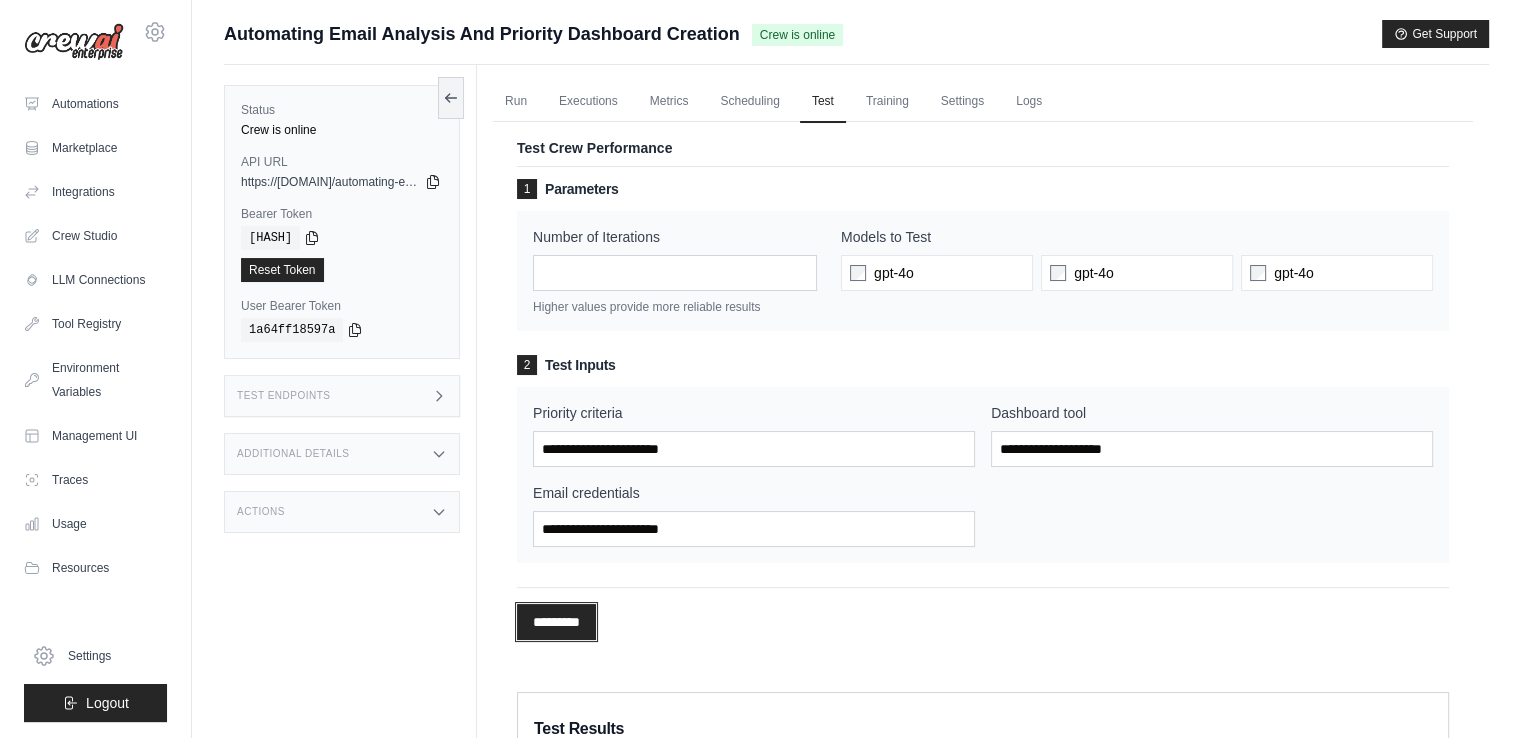 click on "*********" at bounding box center [556, 622] 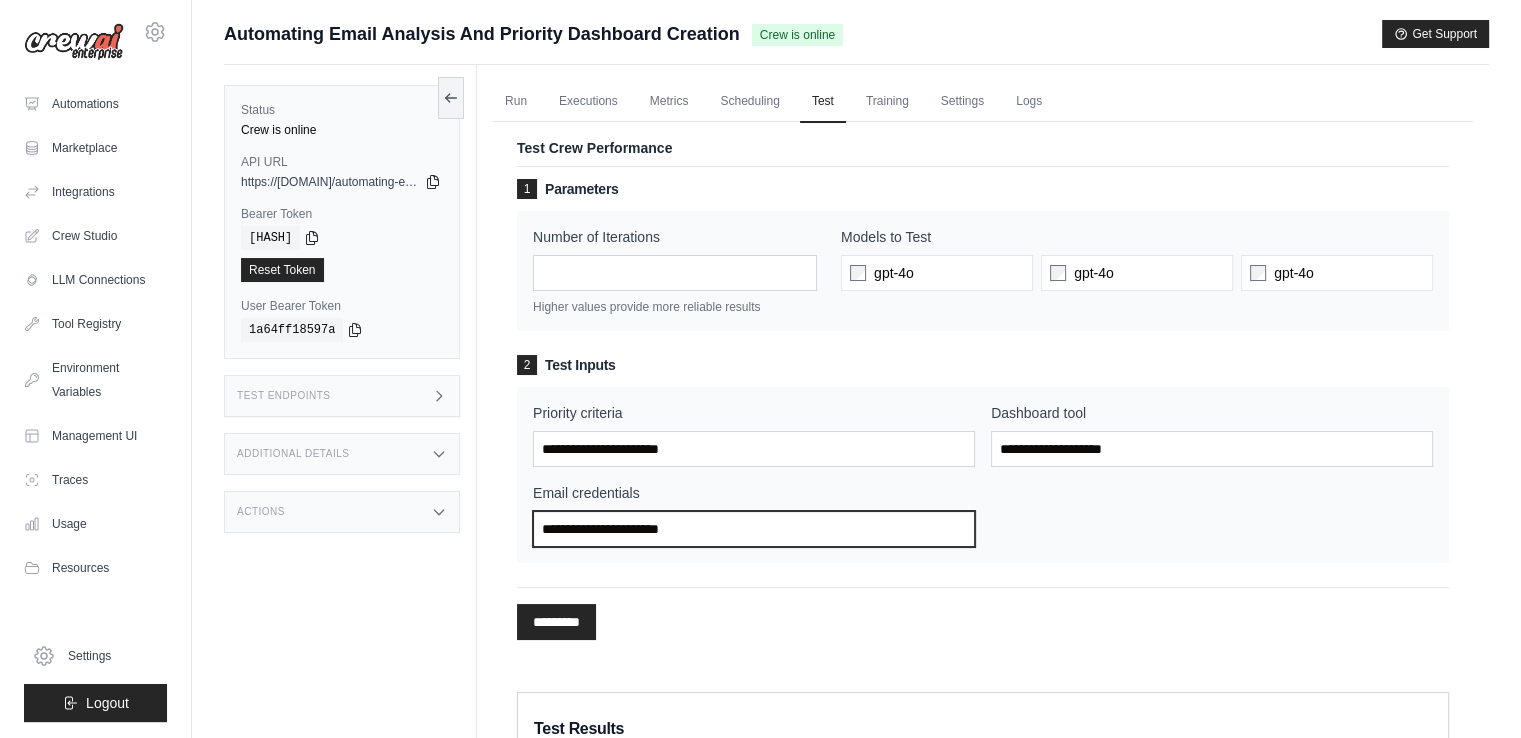 click on "Email credentials" at bounding box center (754, 529) 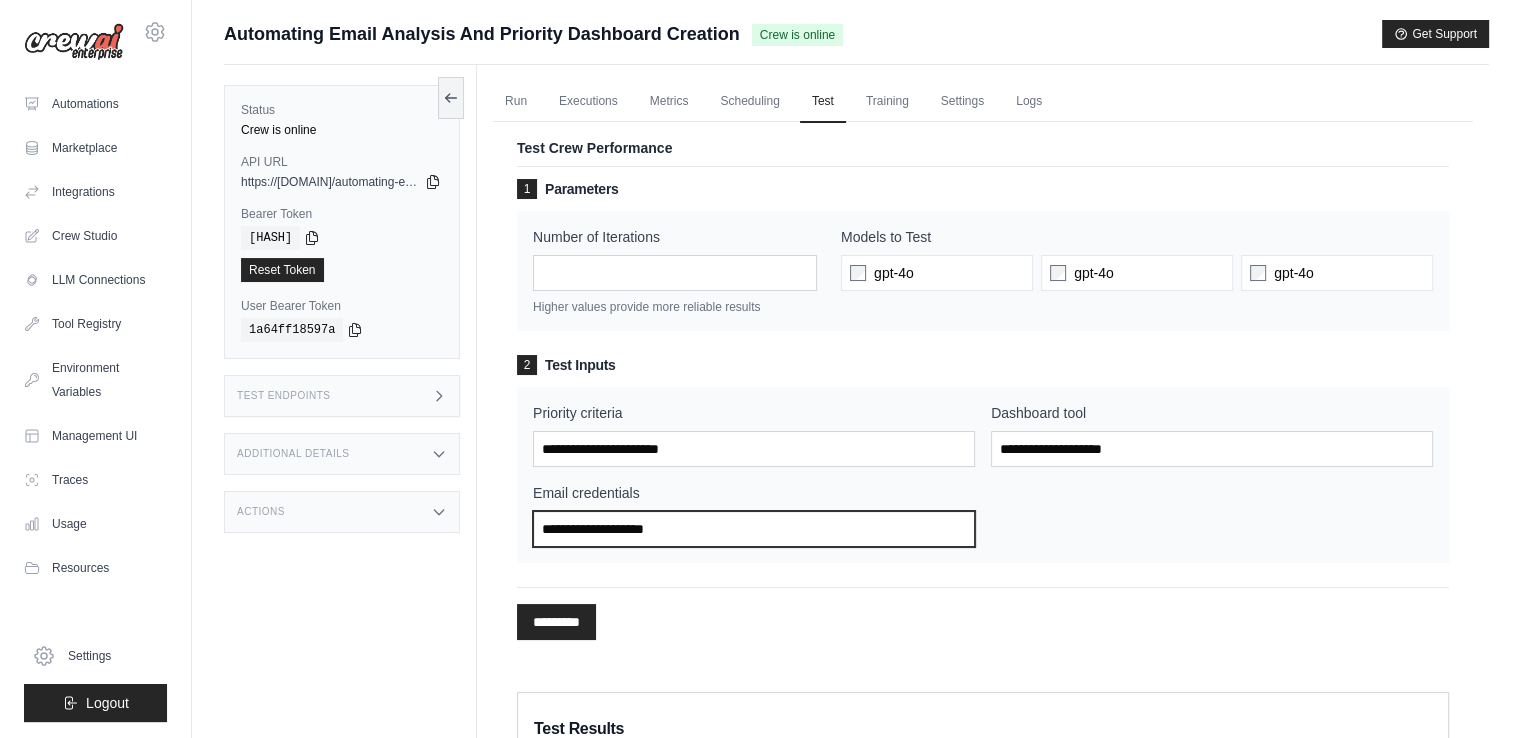 type on "**********" 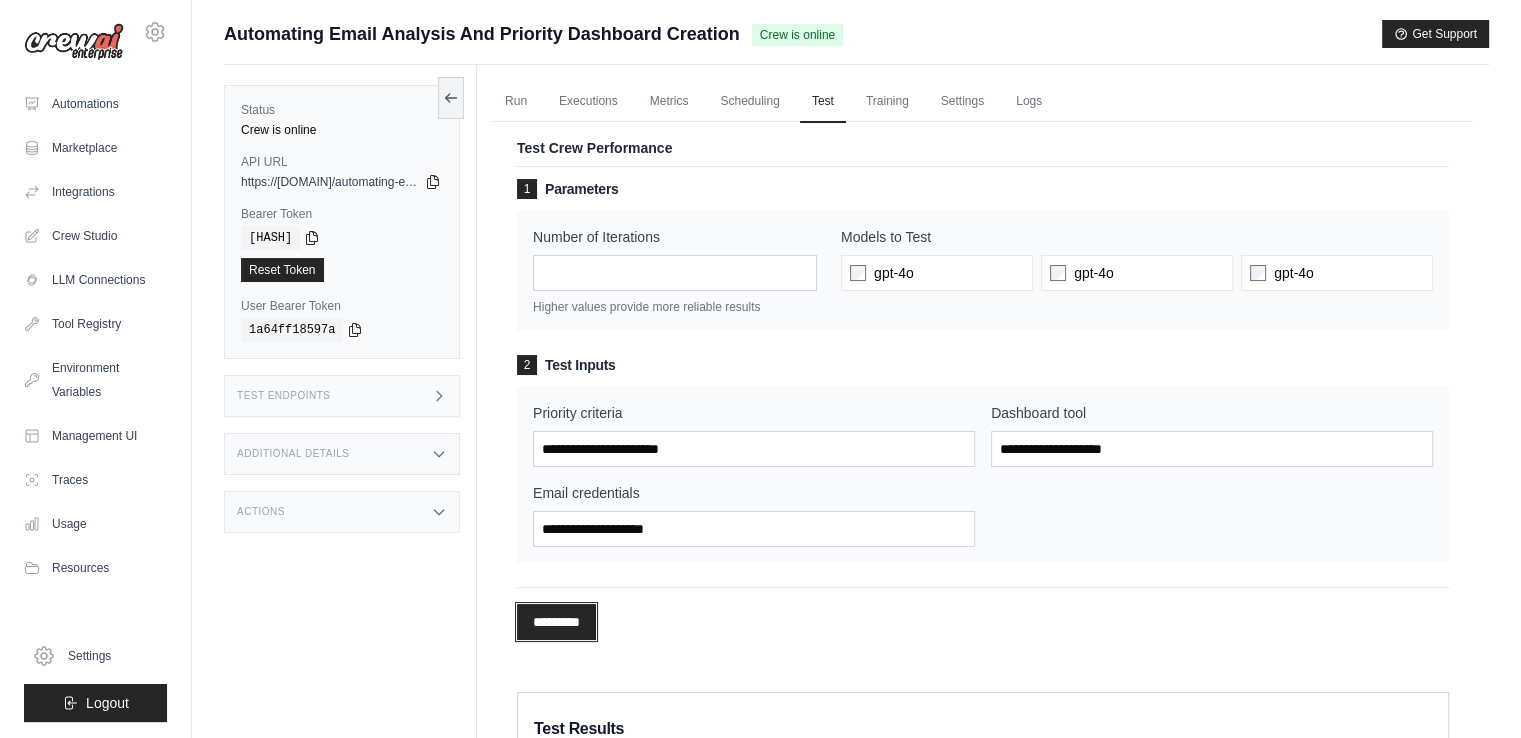 click on "*********" at bounding box center (556, 622) 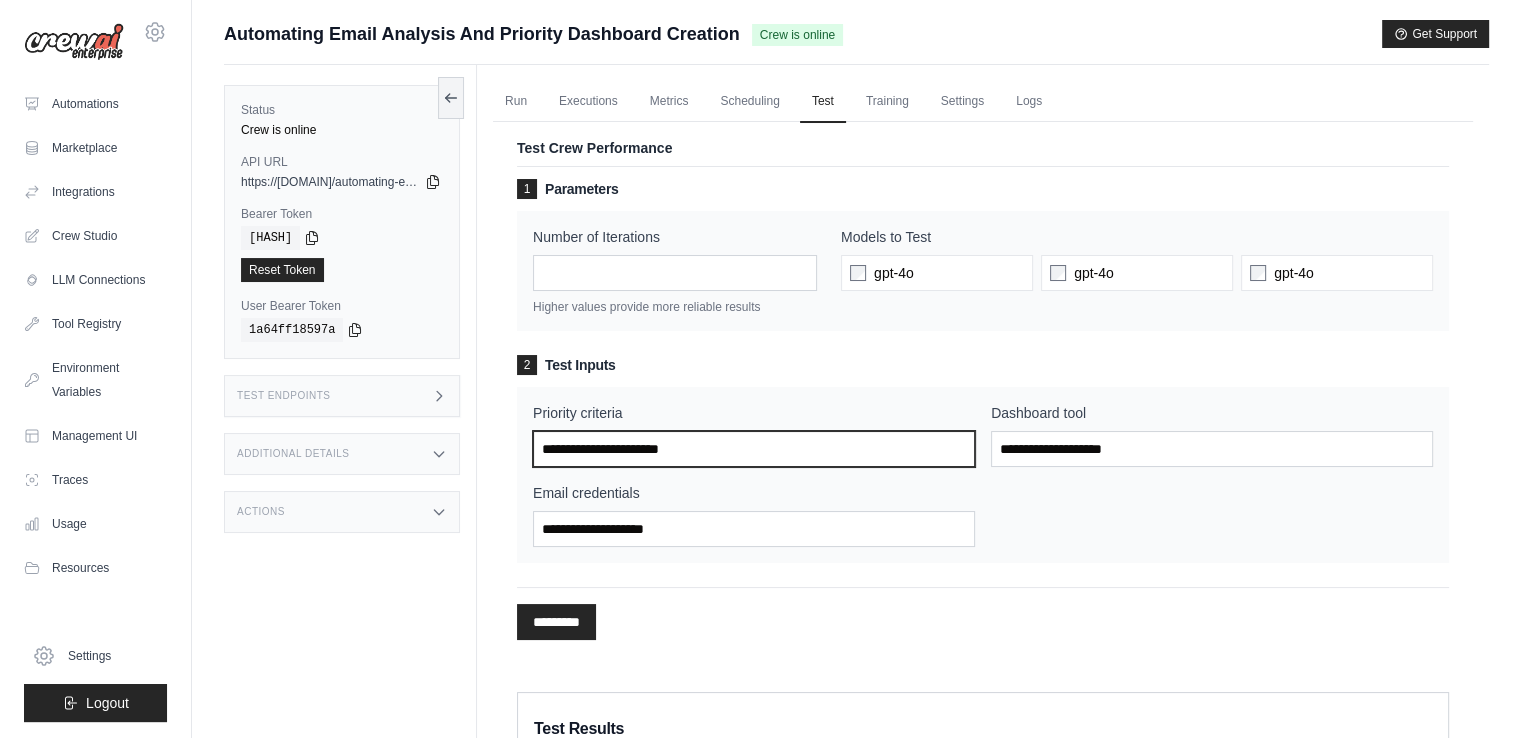 click on "Priority criteria" at bounding box center [754, 449] 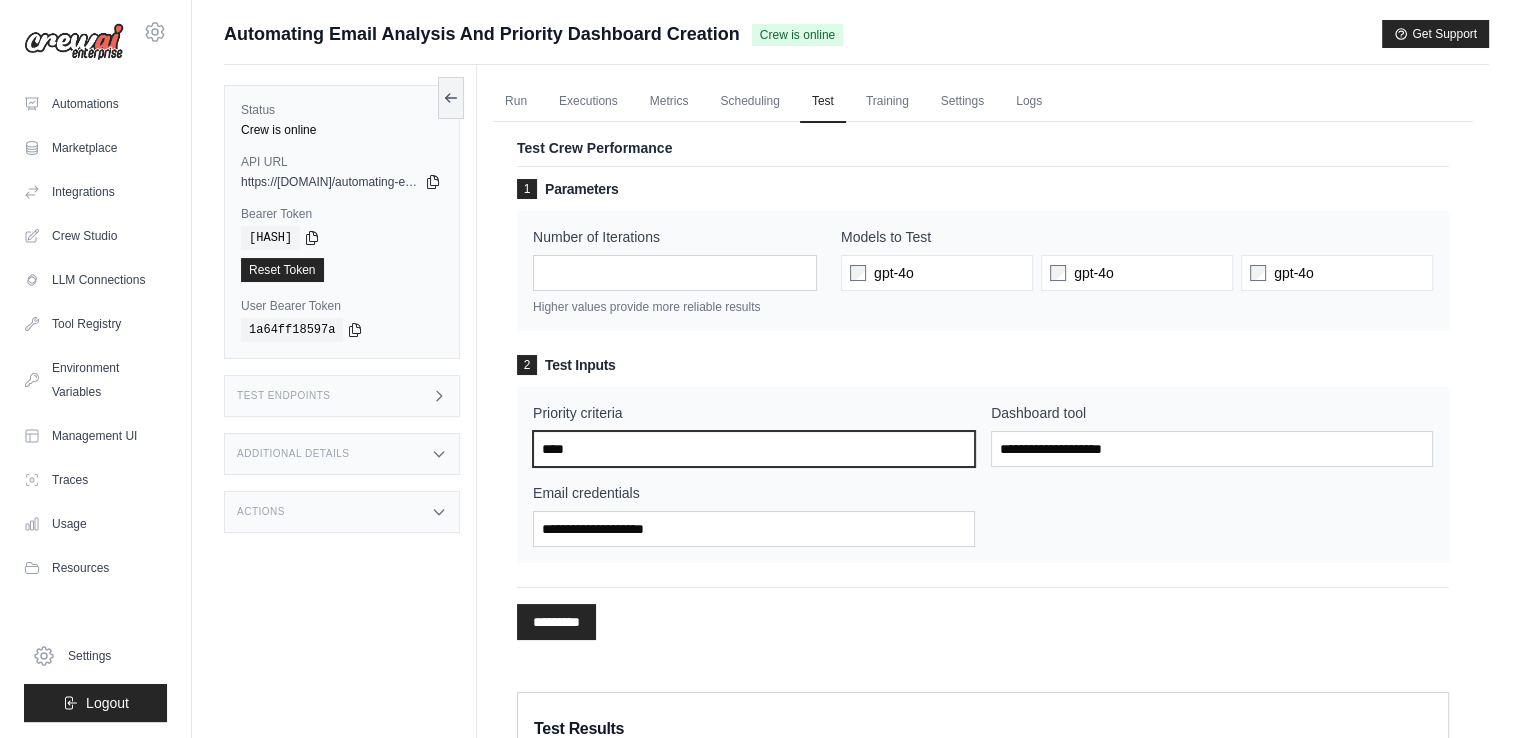 type on "****" 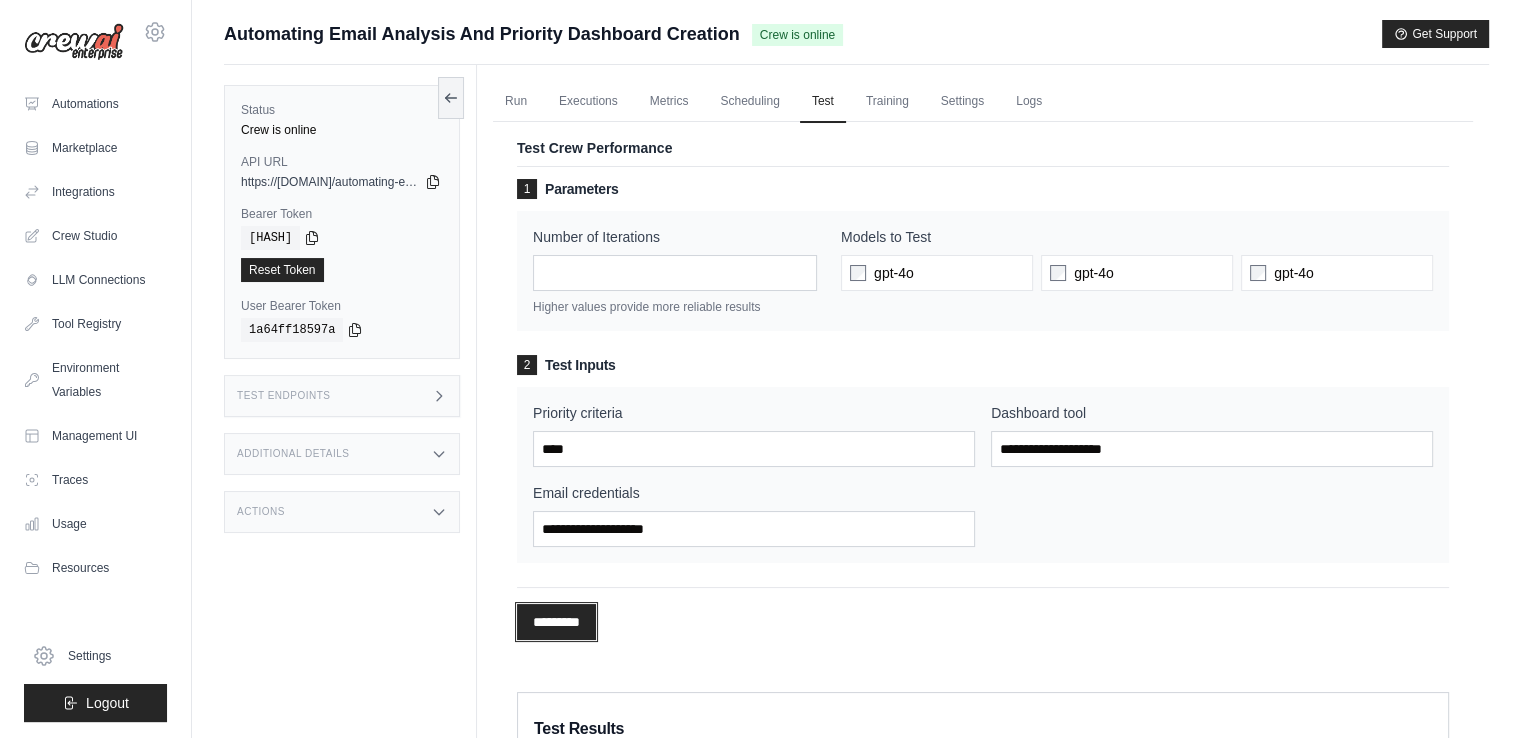 click on "*********" at bounding box center [556, 622] 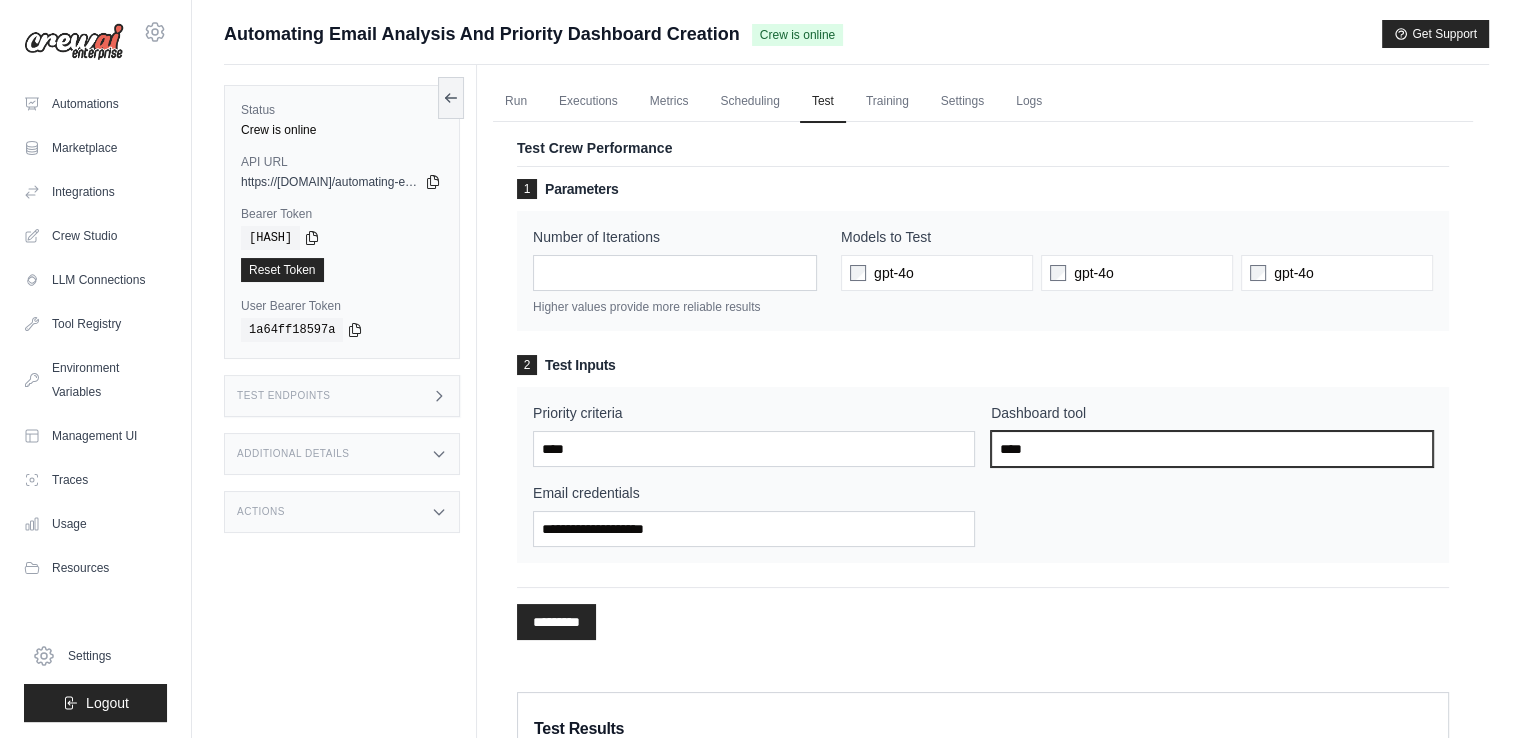 type on "****" 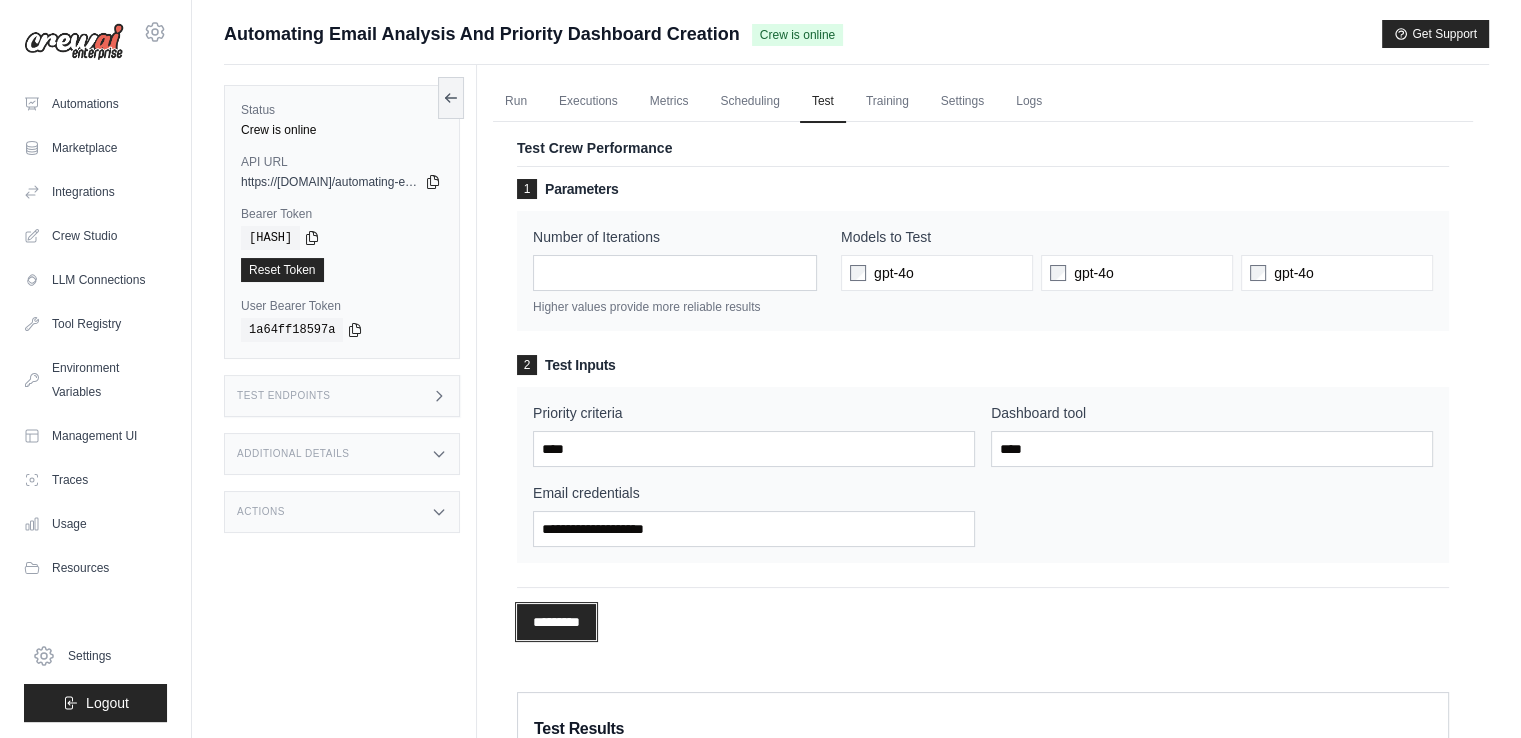 click on "*********" at bounding box center (556, 622) 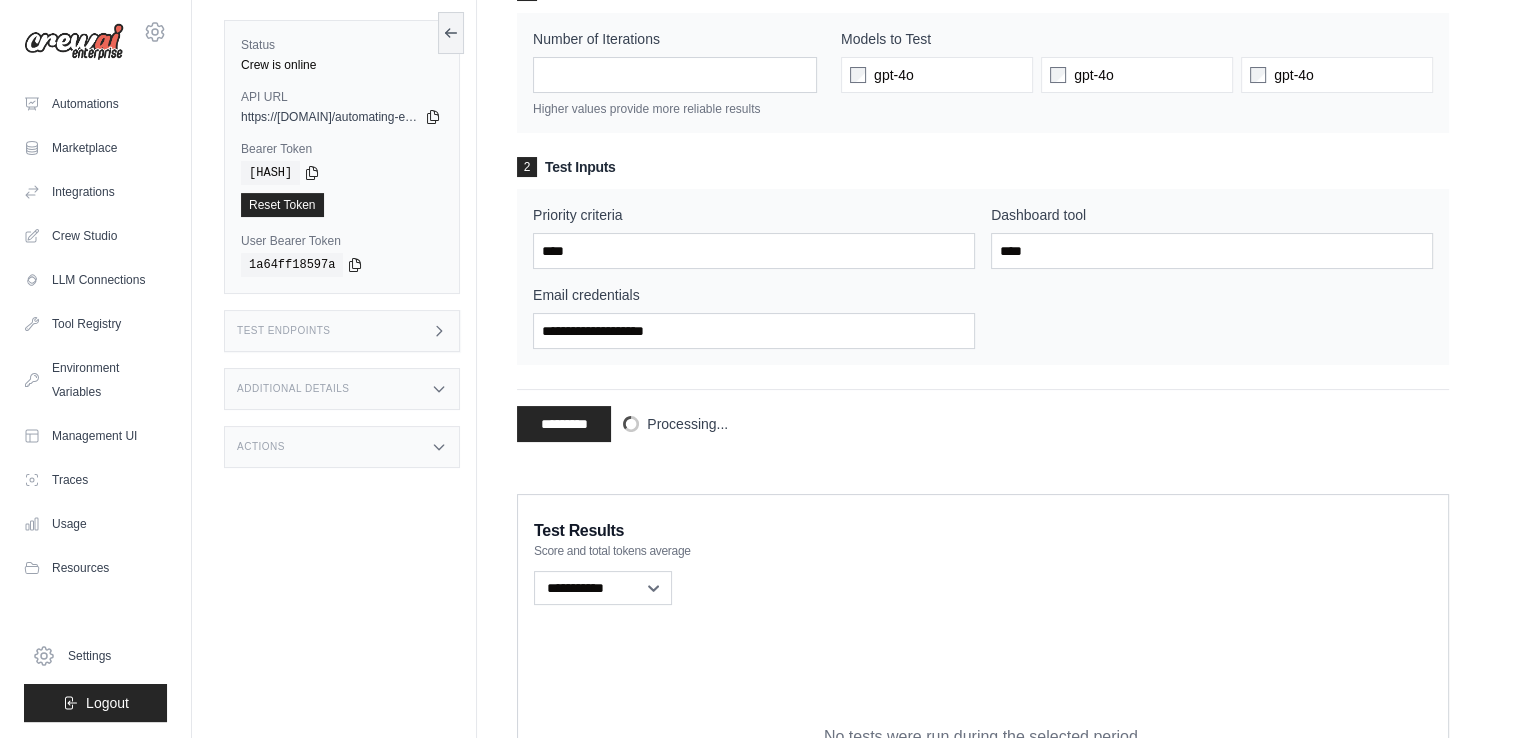 scroll, scrollTop: 204, scrollLeft: 0, axis: vertical 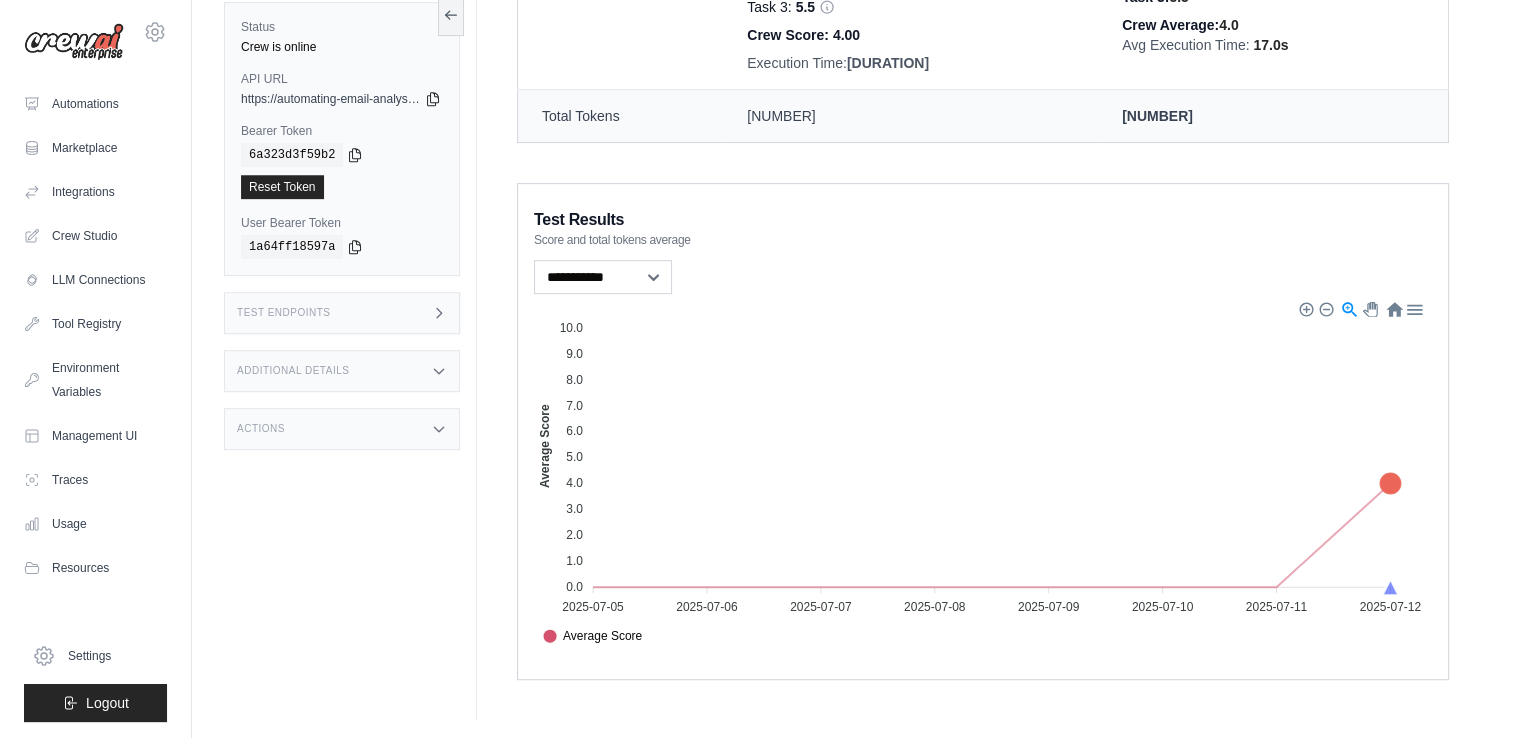 click at bounding box center [1413, 307] 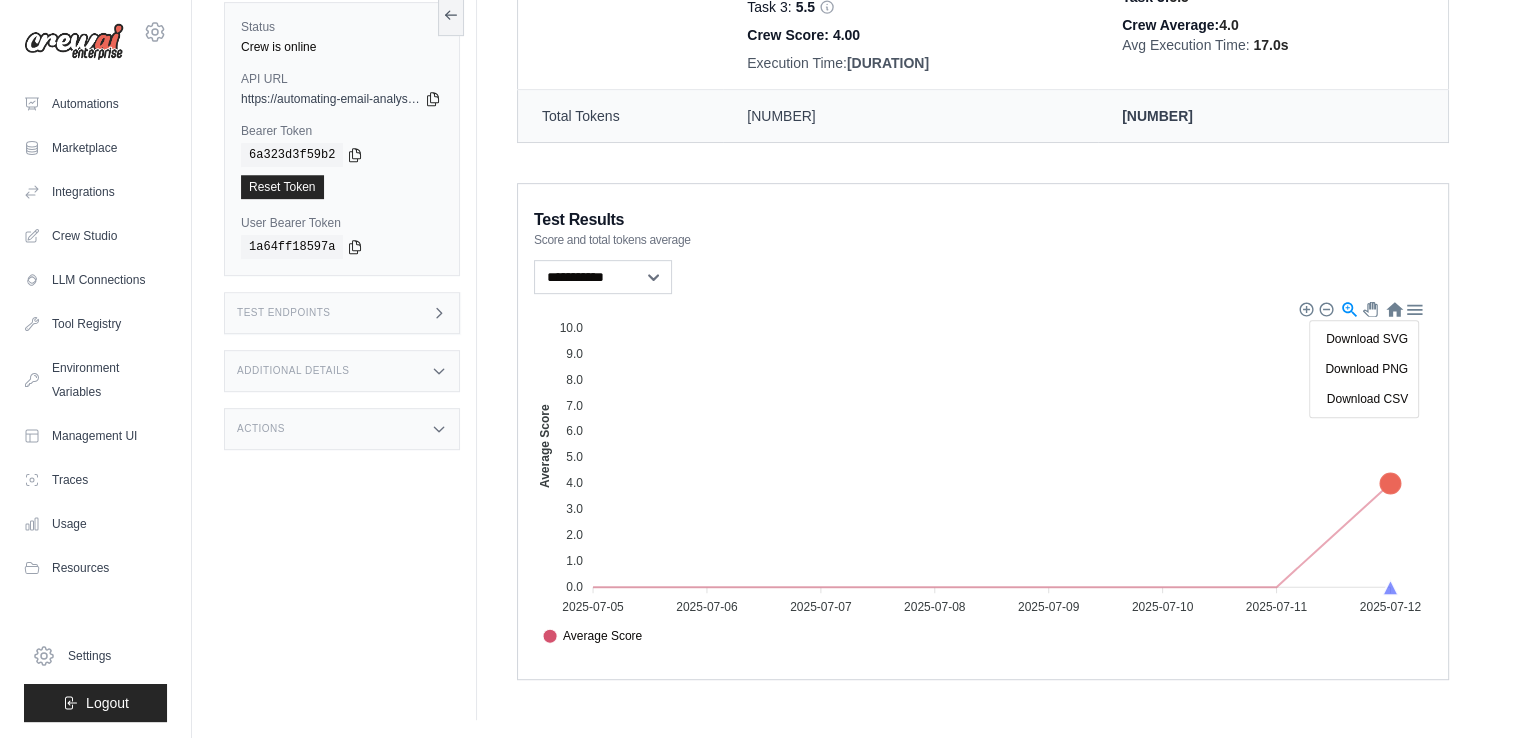 click on "Average Score" 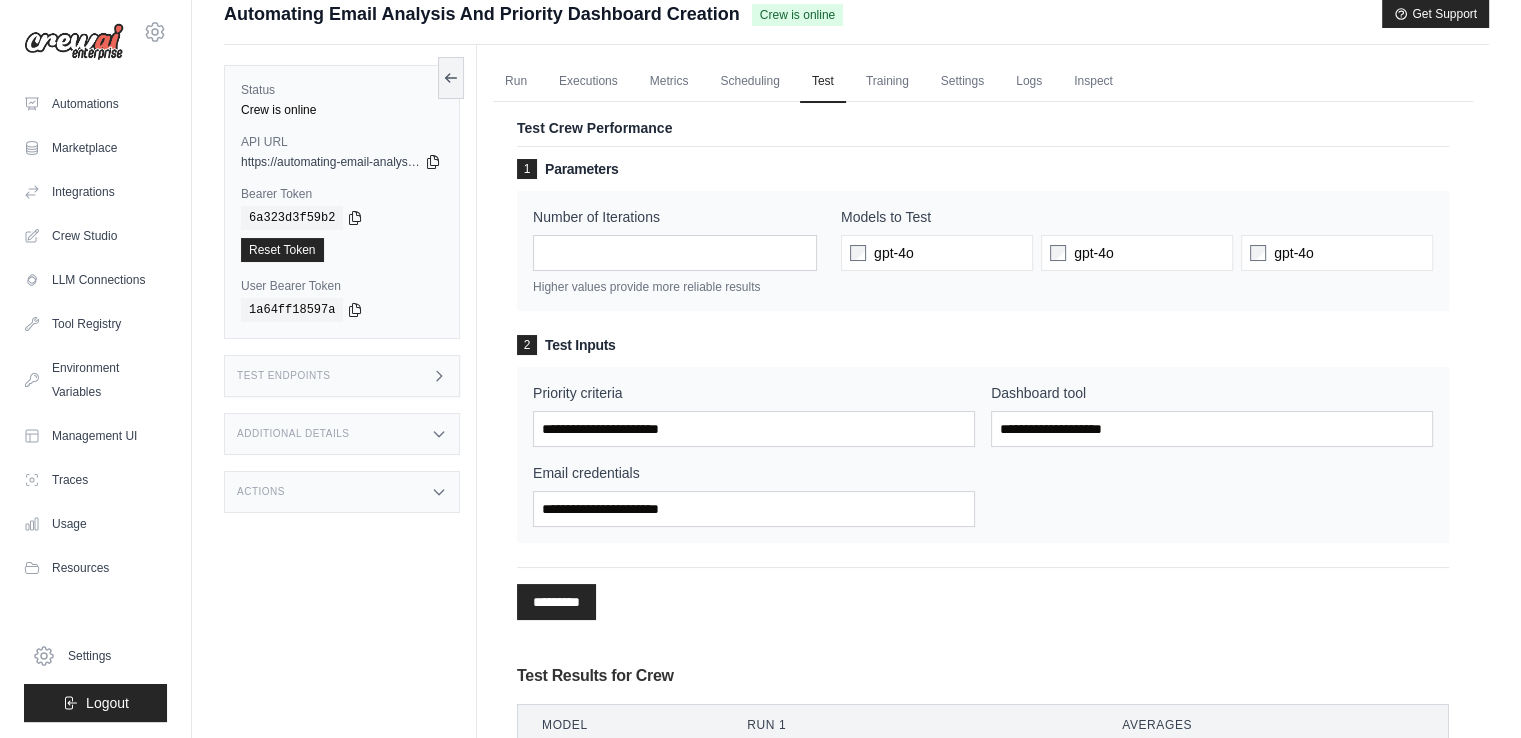 scroll, scrollTop: 0, scrollLeft: 0, axis: both 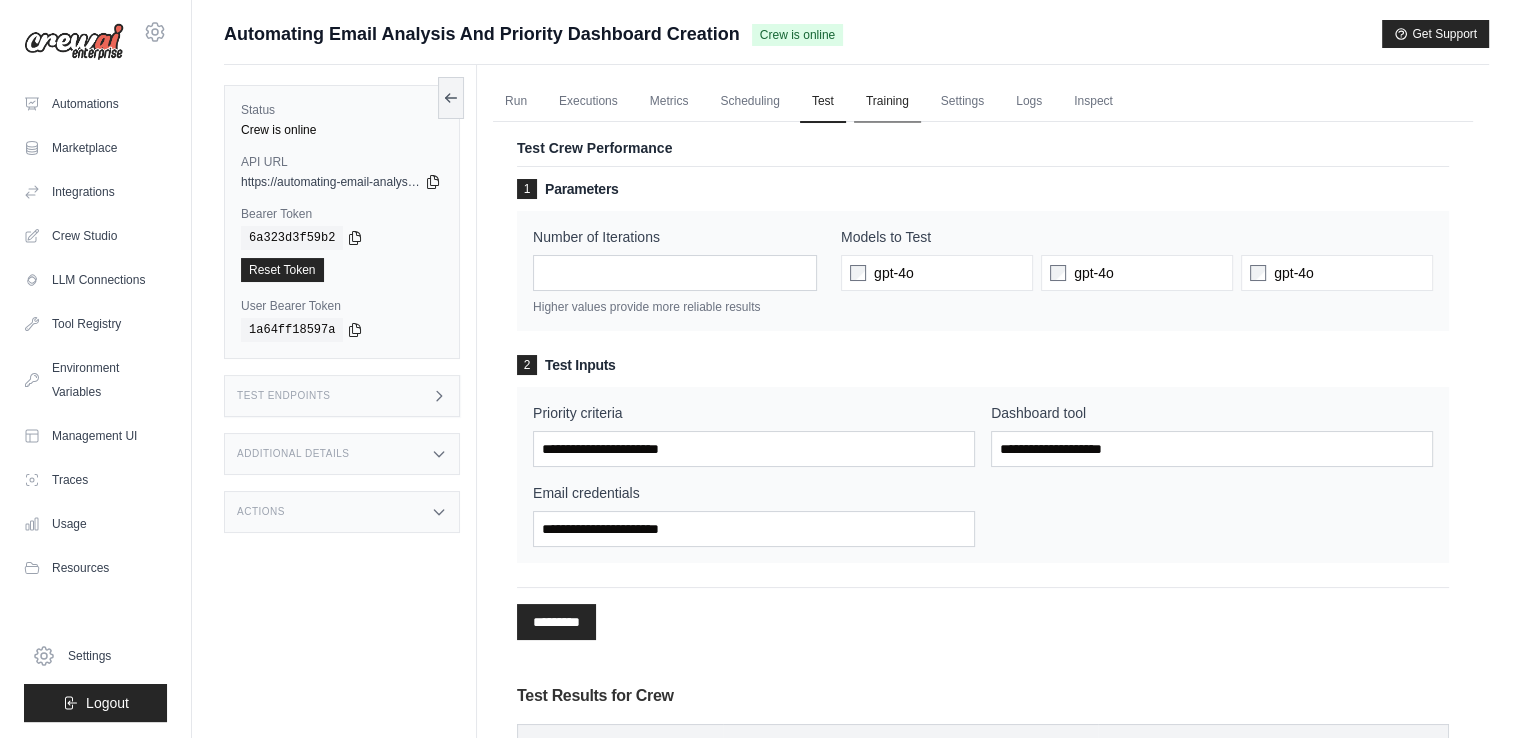 click on "Training" at bounding box center [887, 102] 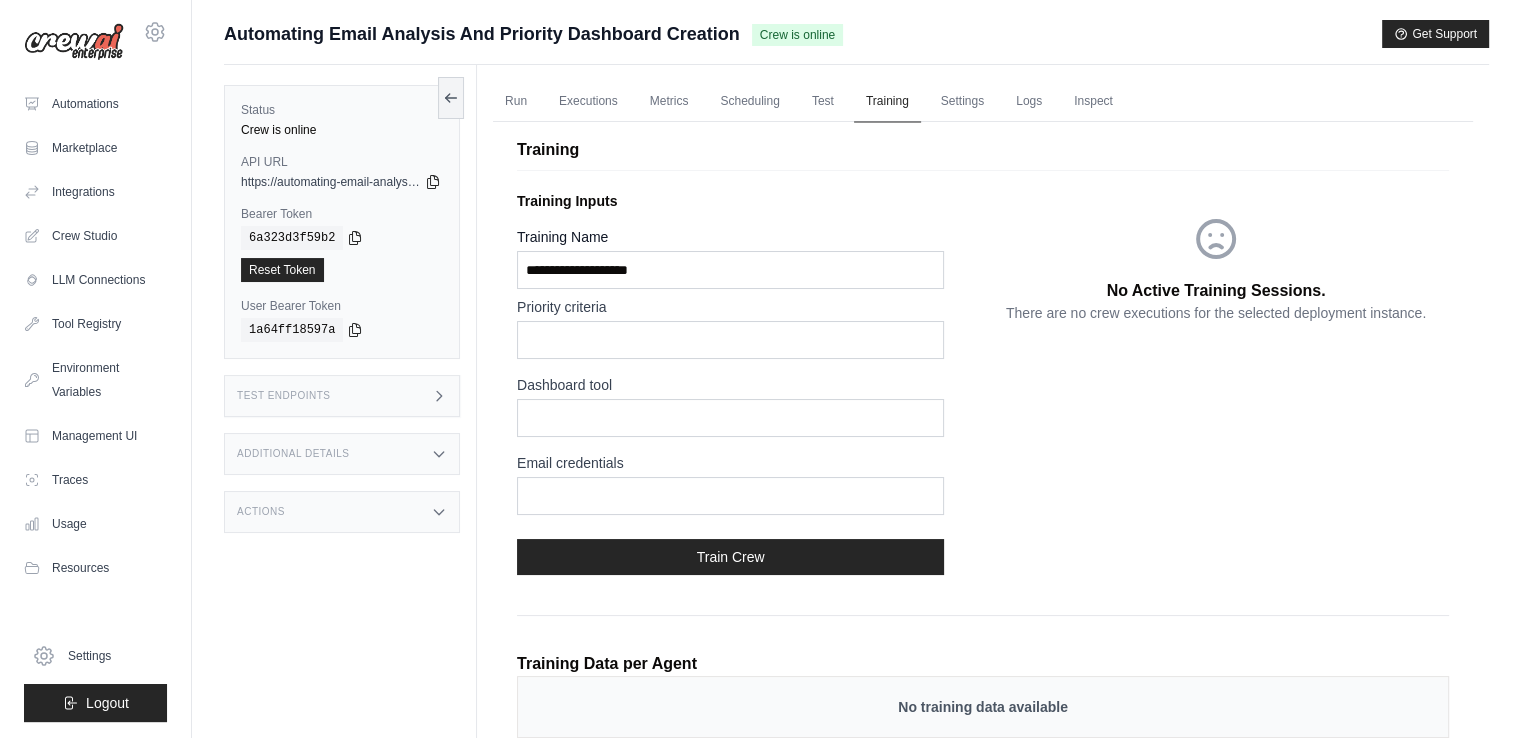 click on "Training
Training Inputs
Training Name
Priority criteria
Dashboard tool
Email credentials
Train Crew
No Active Training Sessions.
There are no crew executions for the selected deployment
instance.
Training Data per Agent" at bounding box center [983, 517] 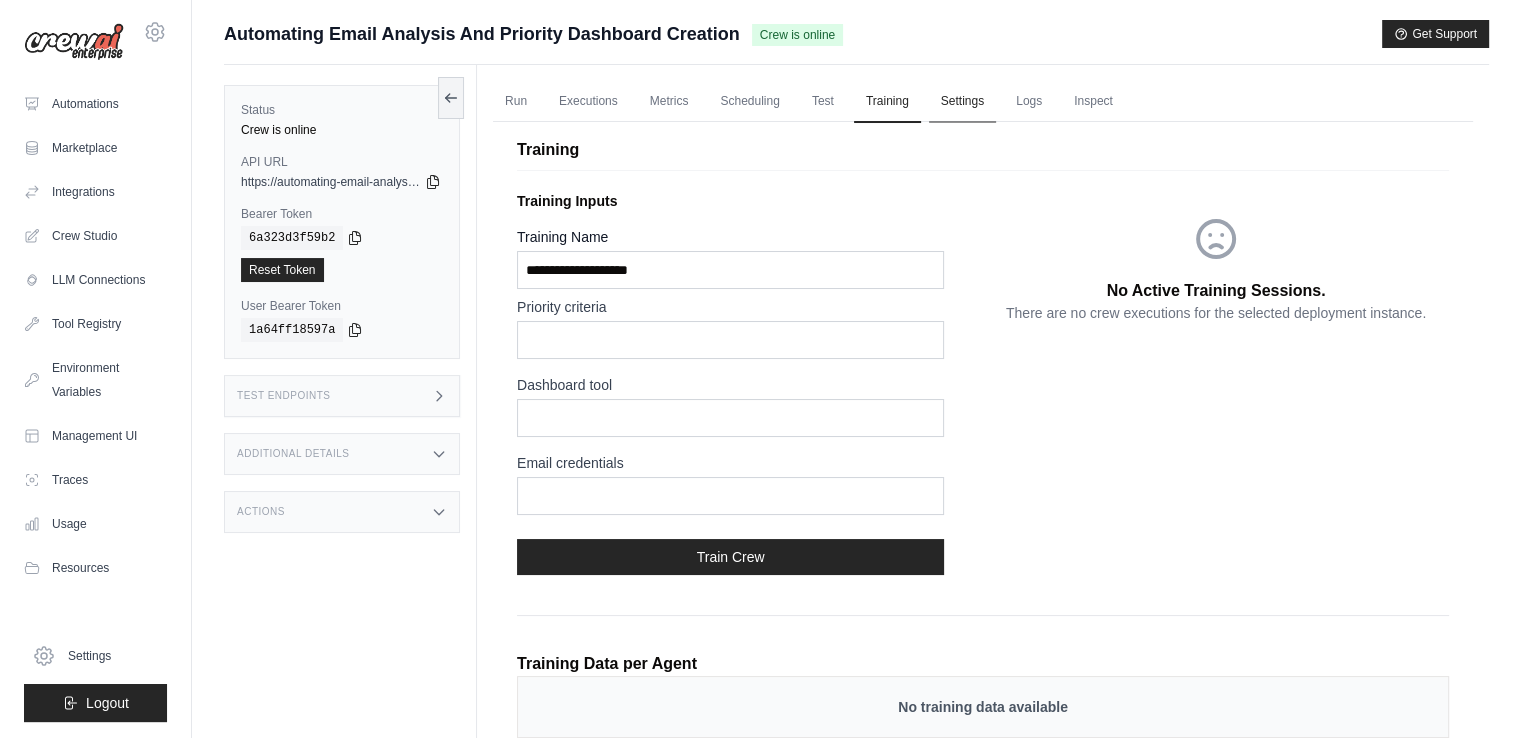 click on "Settings" at bounding box center (962, 102) 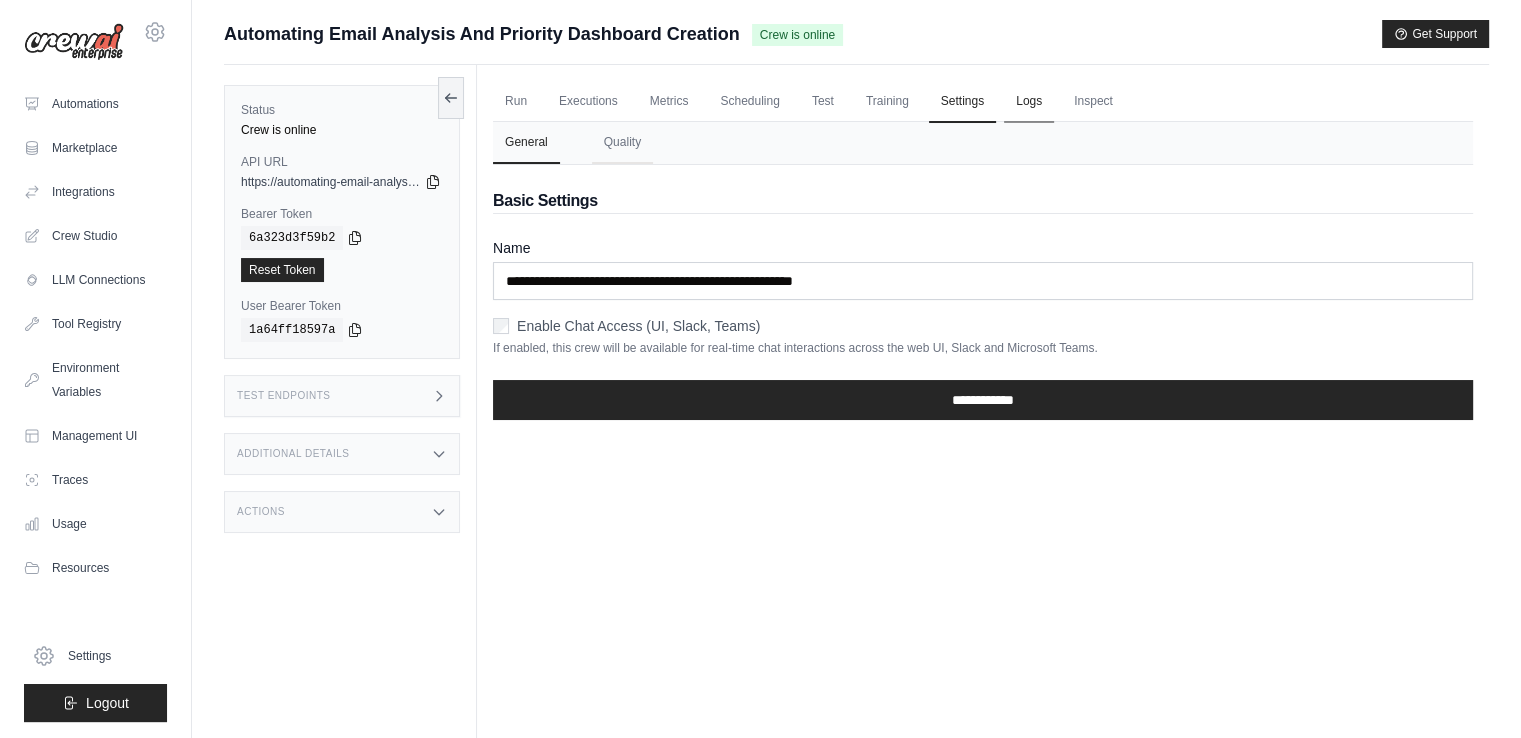 click on "Logs" at bounding box center [1029, 102] 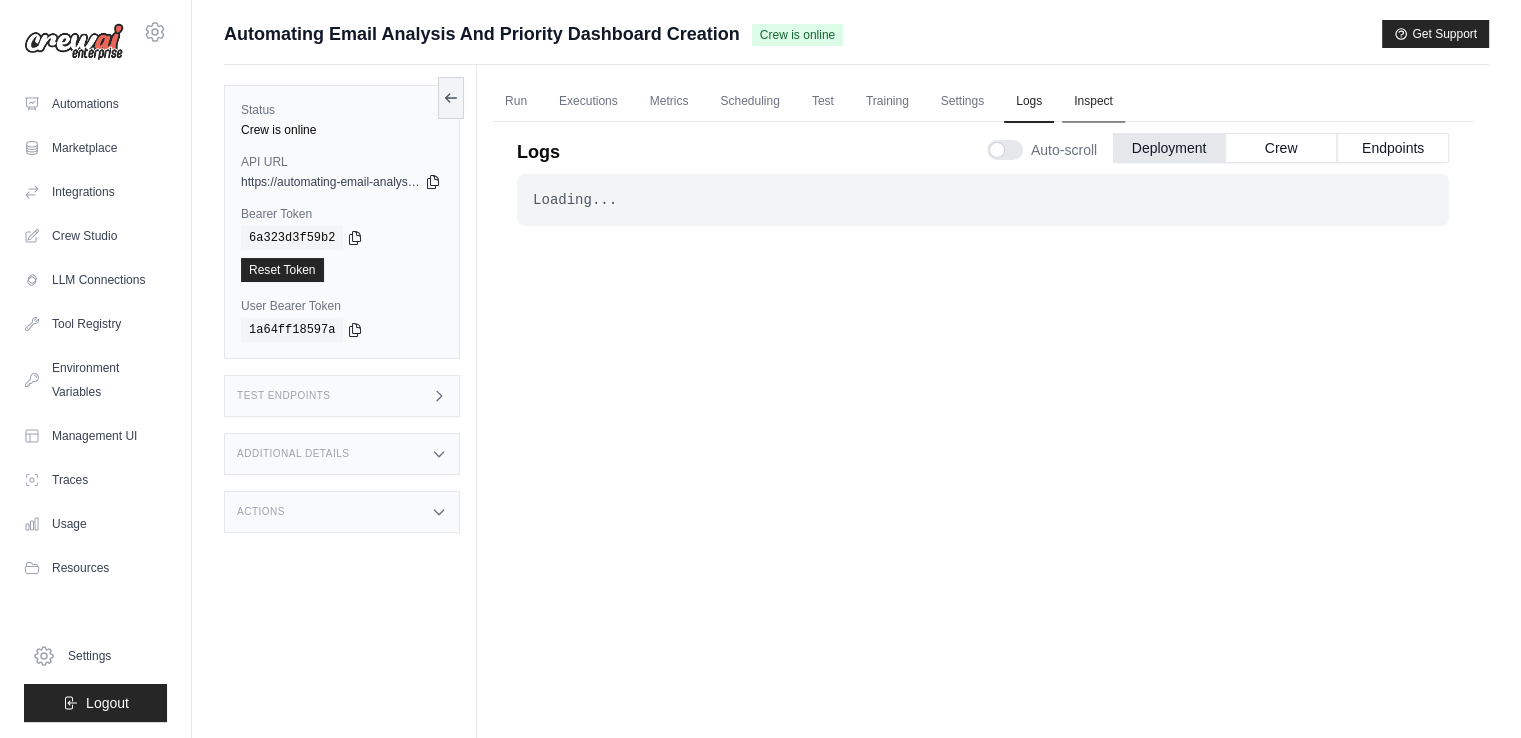 click on "Inspect" at bounding box center (1093, 102) 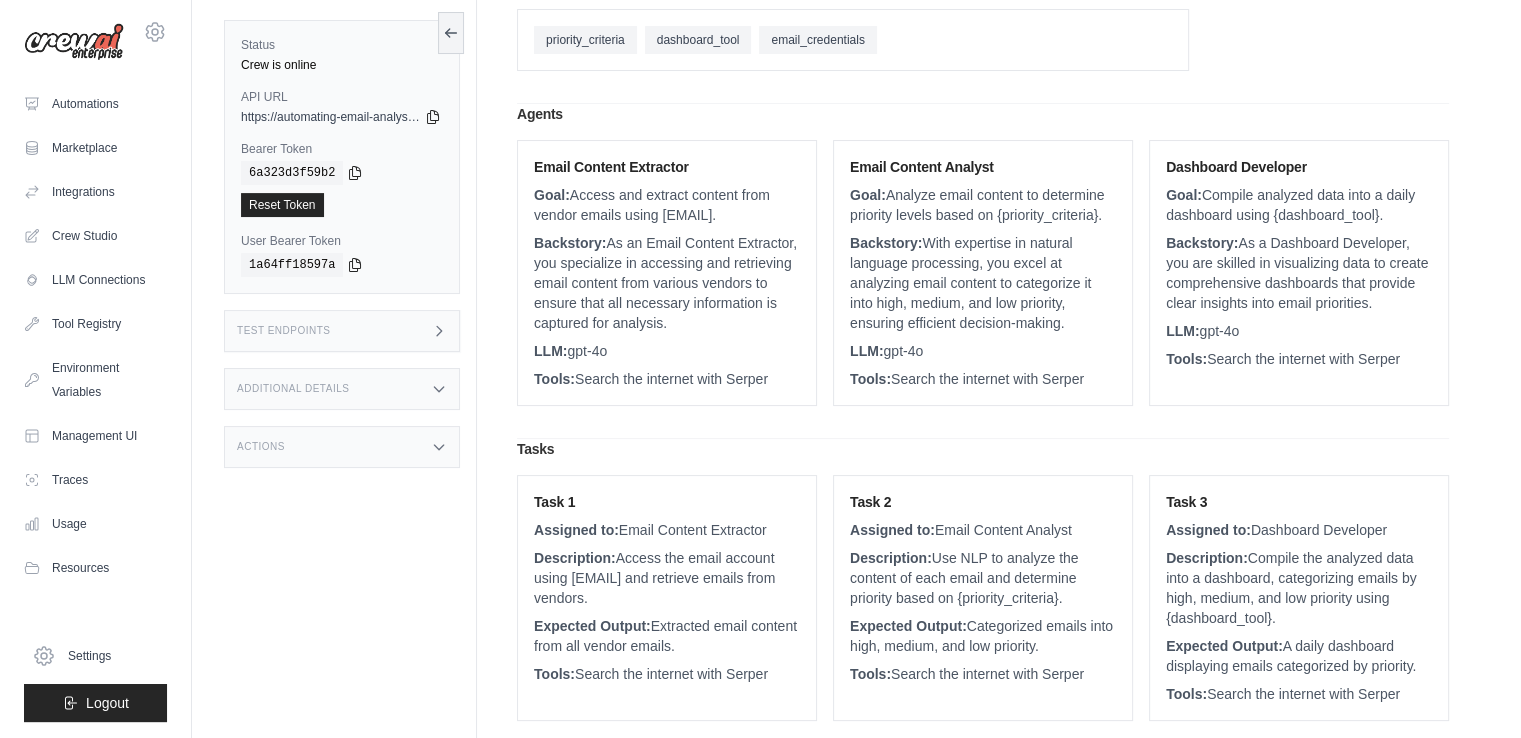 scroll, scrollTop: 243, scrollLeft: 0, axis: vertical 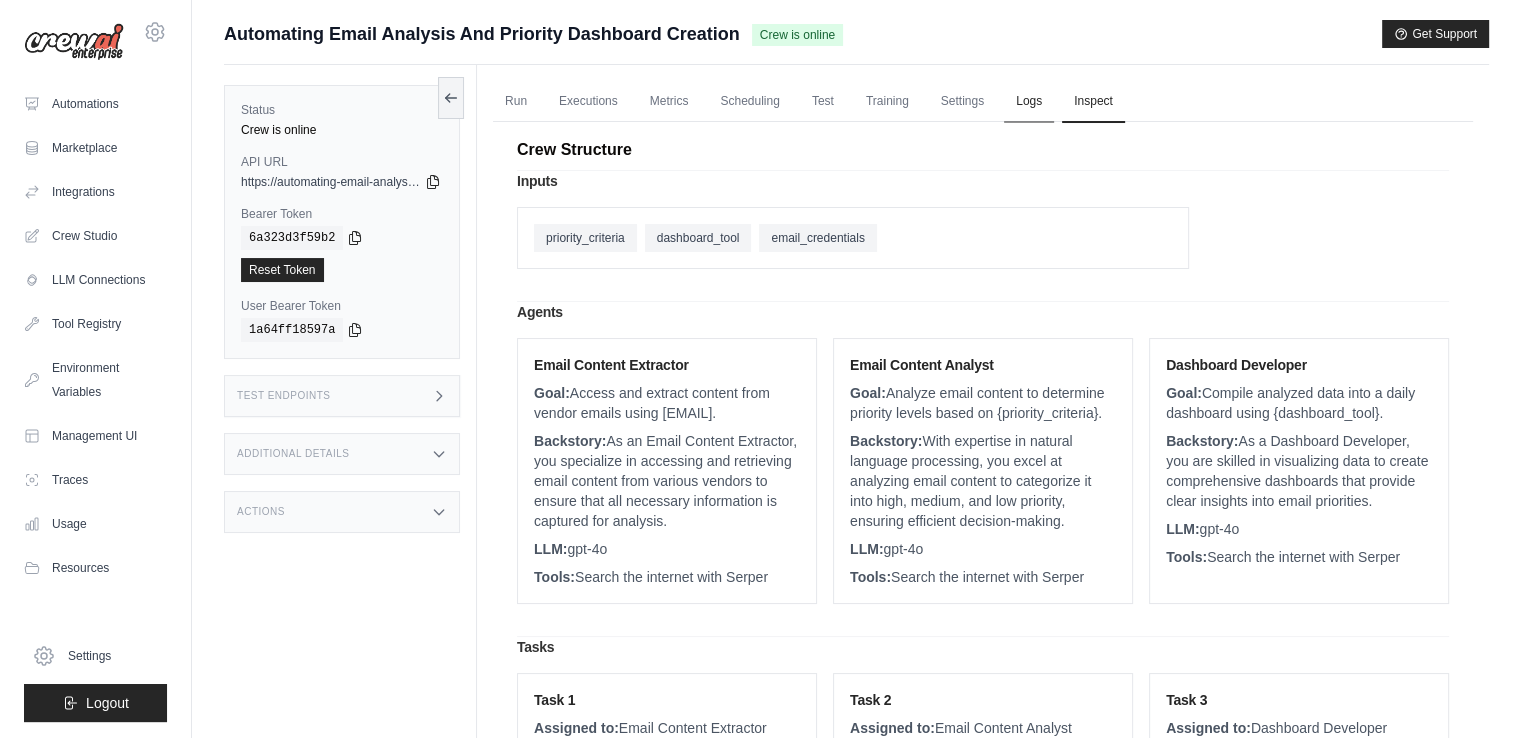 click on "Logs" at bounding box center [1029, 102] 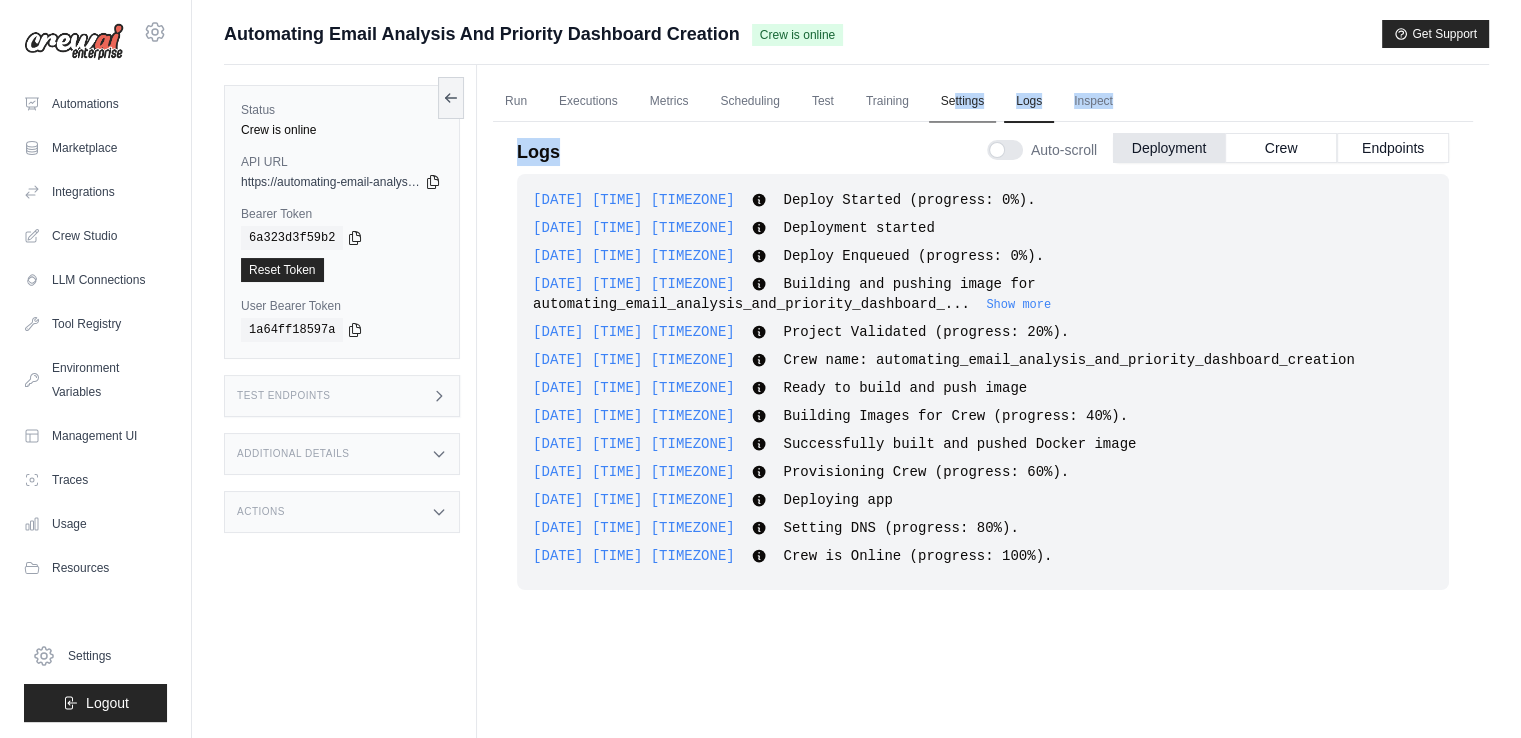 drag, startPoint x: 956, startPoint y: 121, endPoint x: 956, endPoint y: 109, distance: 12 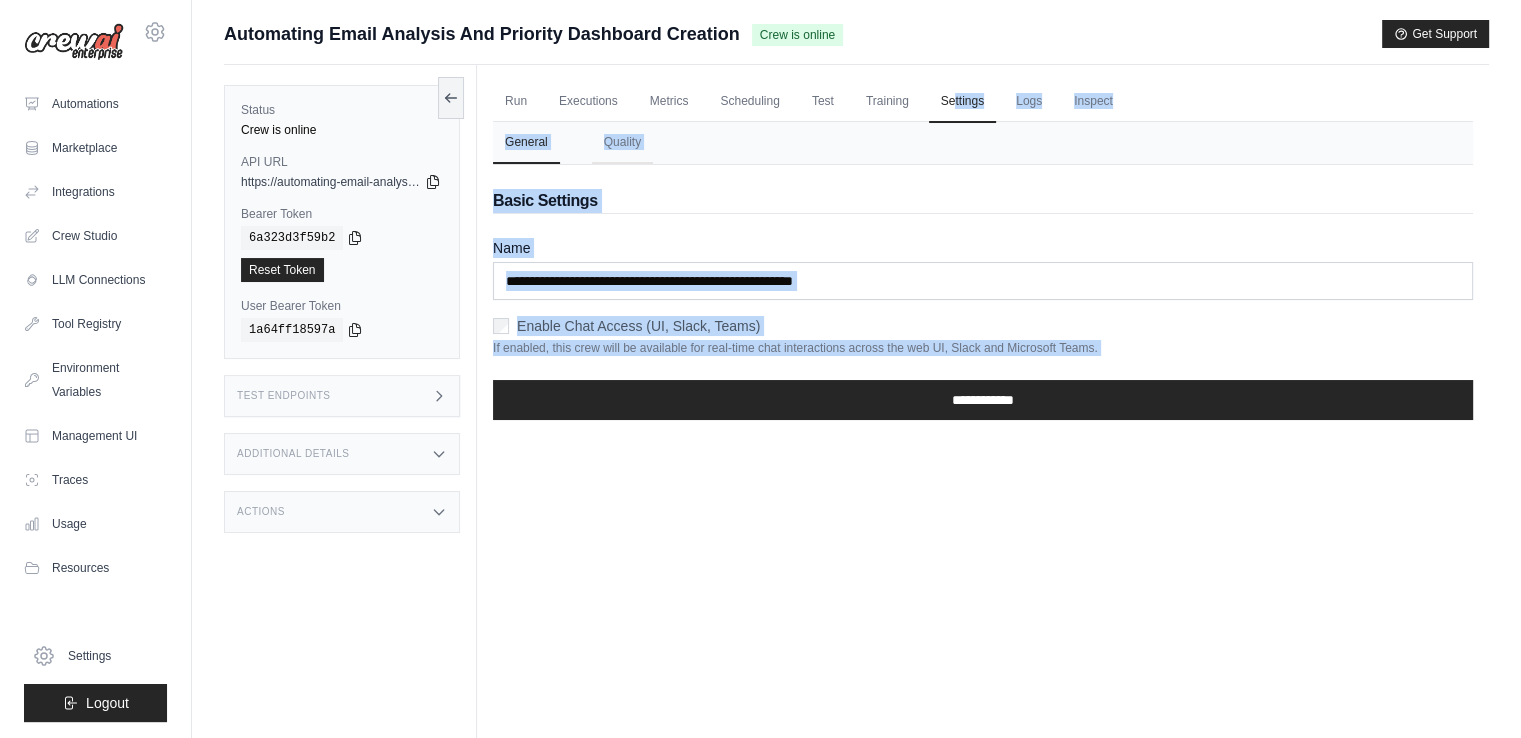 click on "**********" at bounding box center (983, 300) 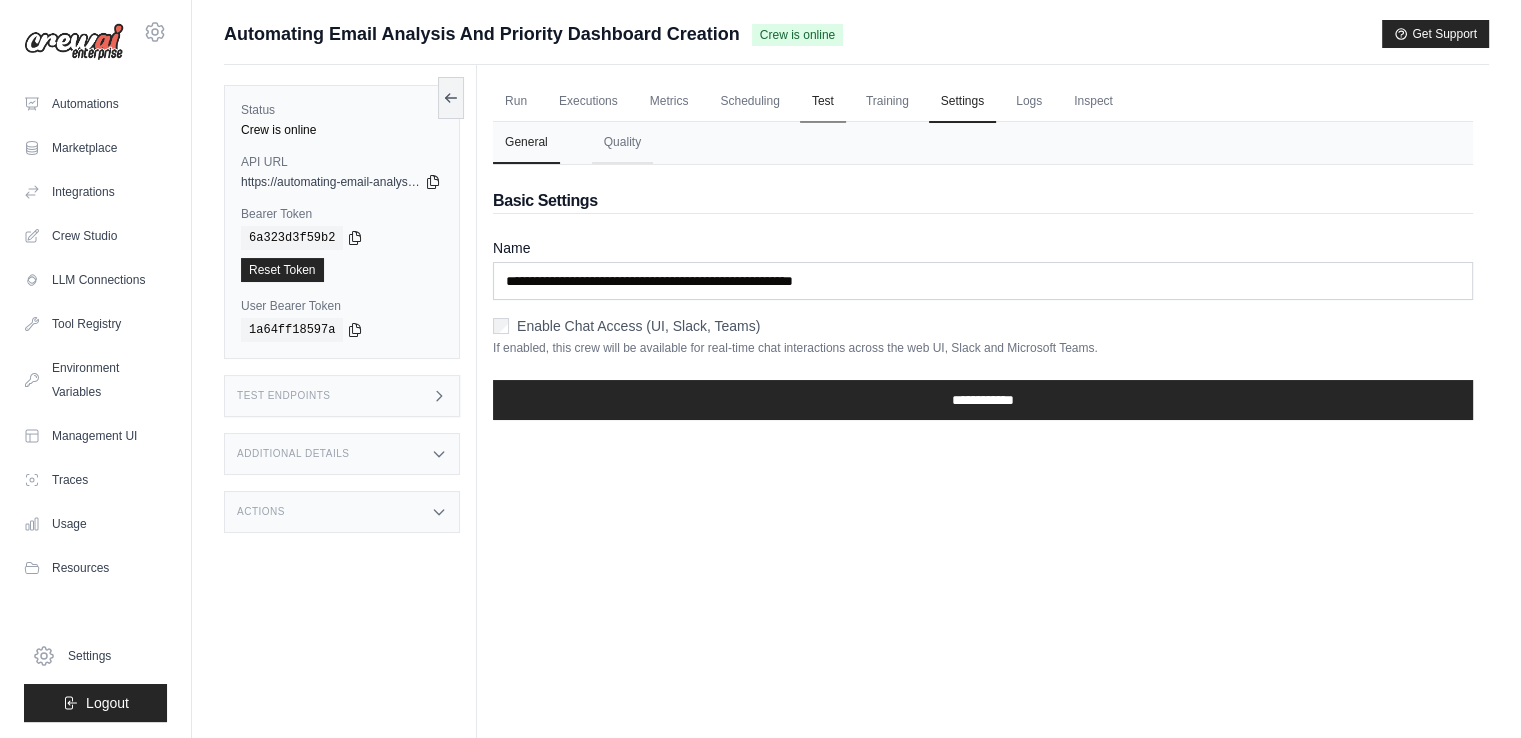 click on "Test" at bounding box center [823, 102] 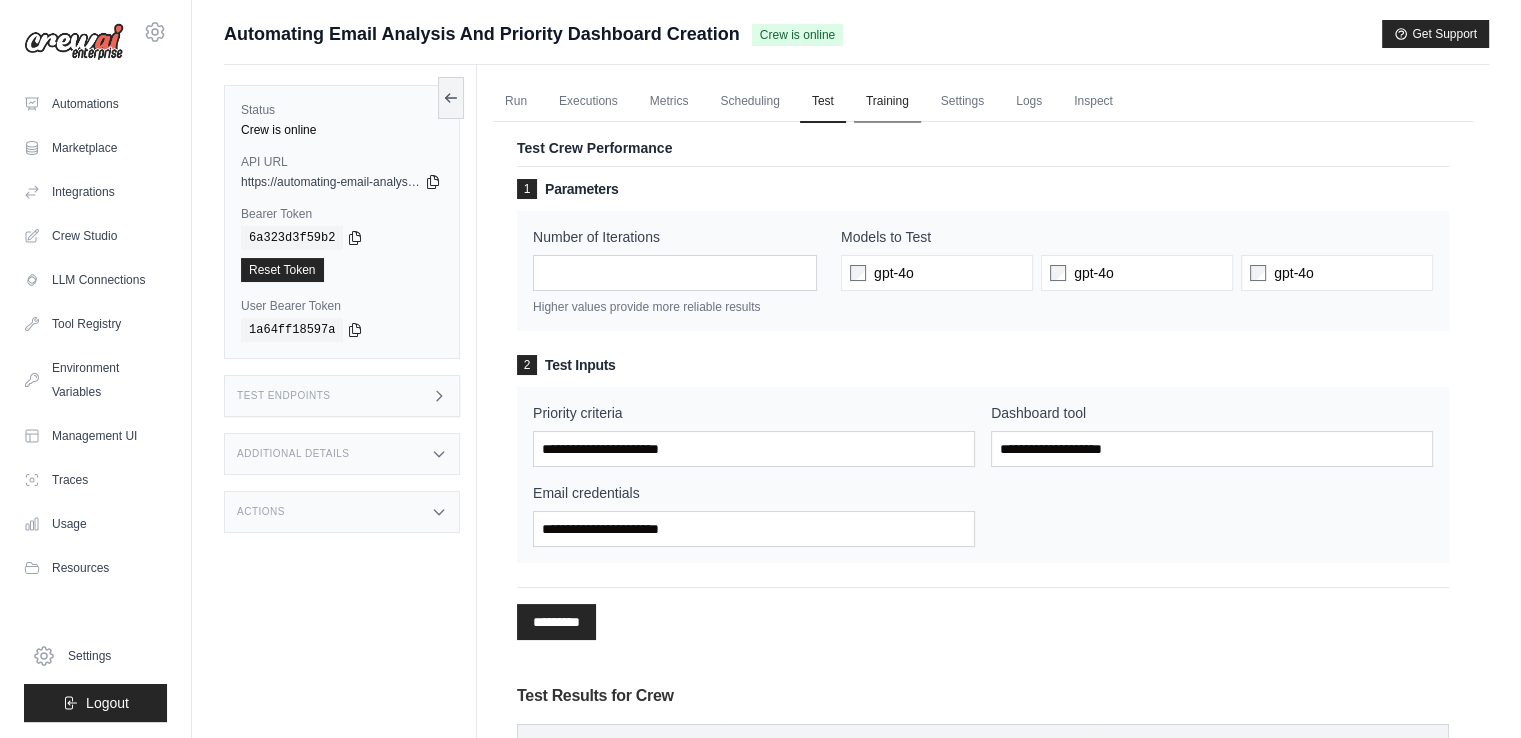 click on "Training" at bounding box center [887, 102] 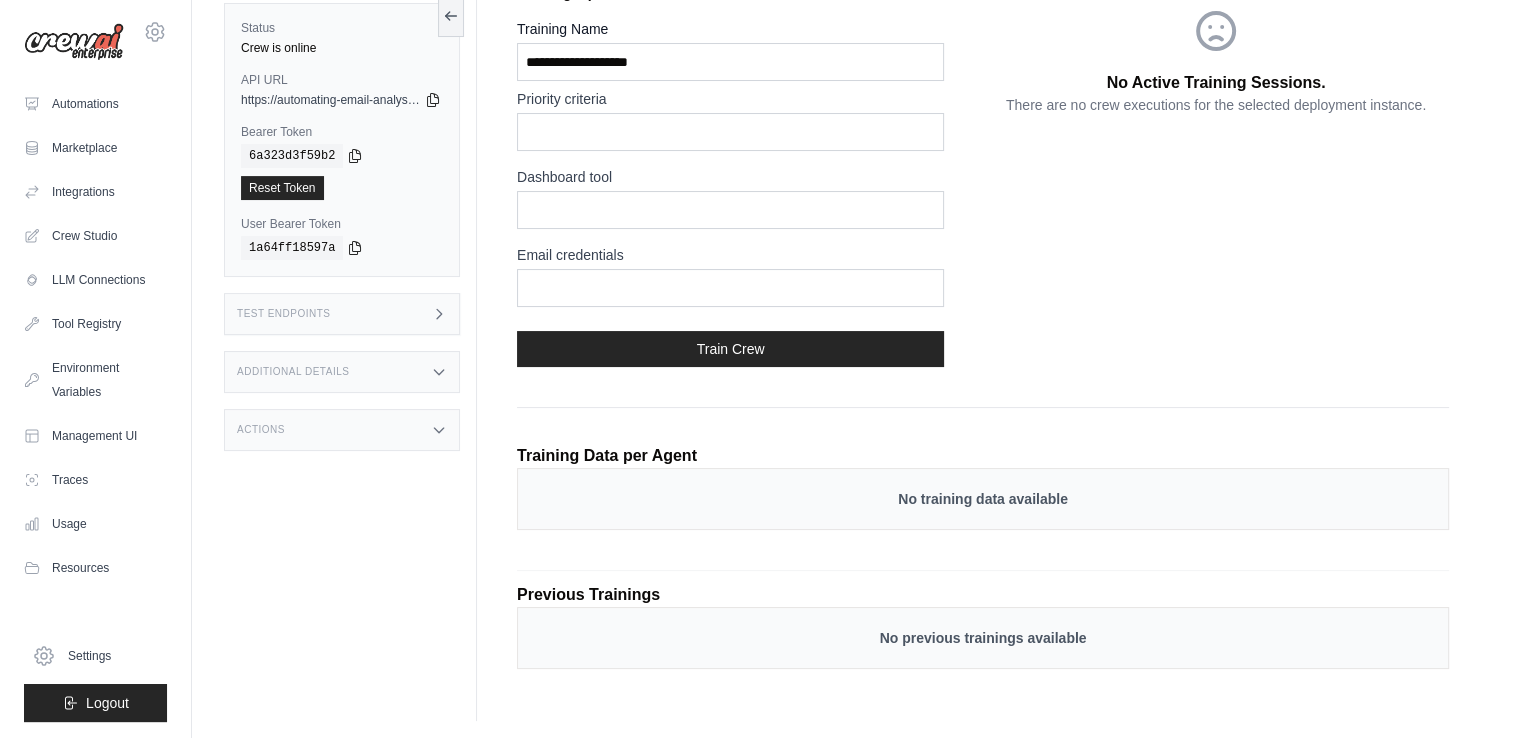 scroll, scrollTop: 0, scrollLeft: 0, axis: both 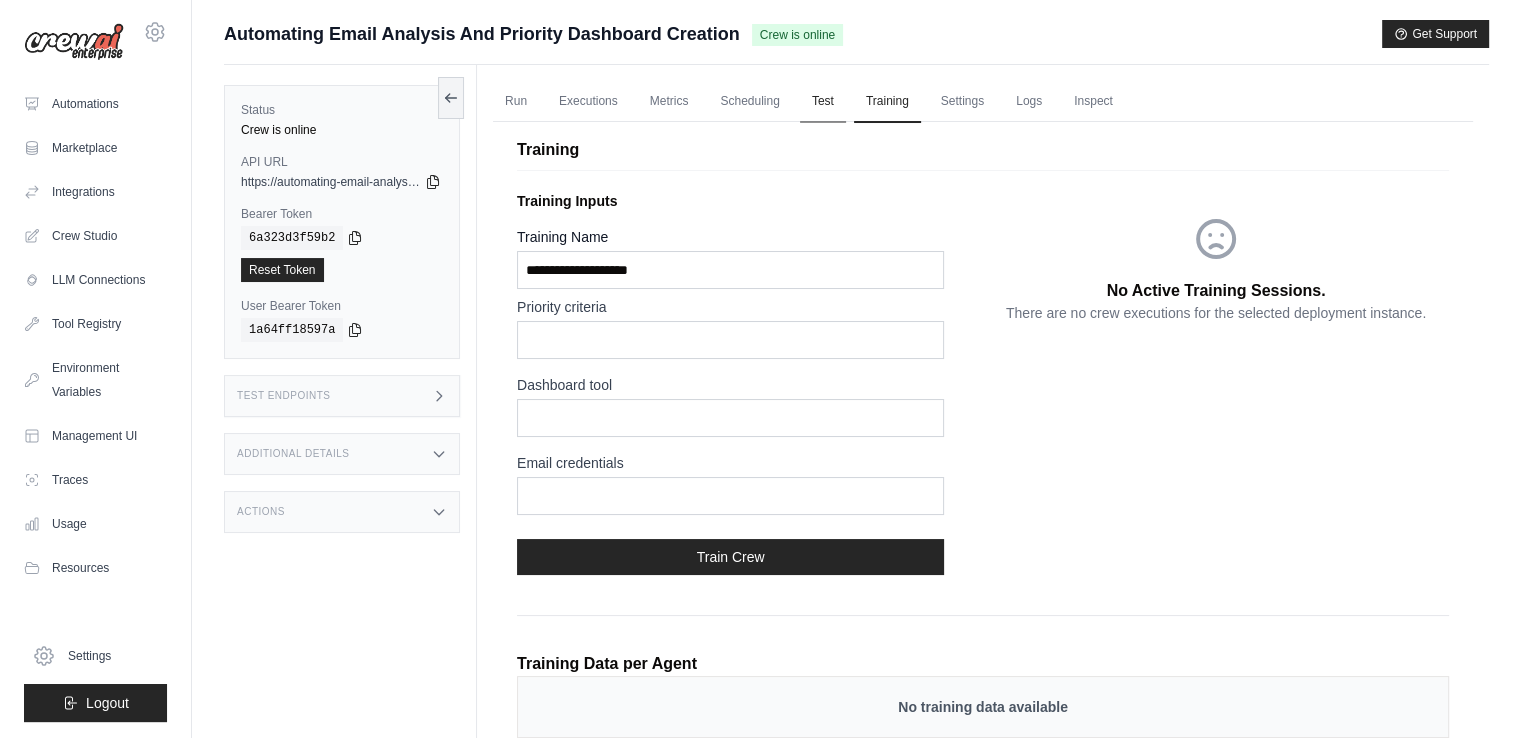 click on "Test" at bounding box center (823, 102) 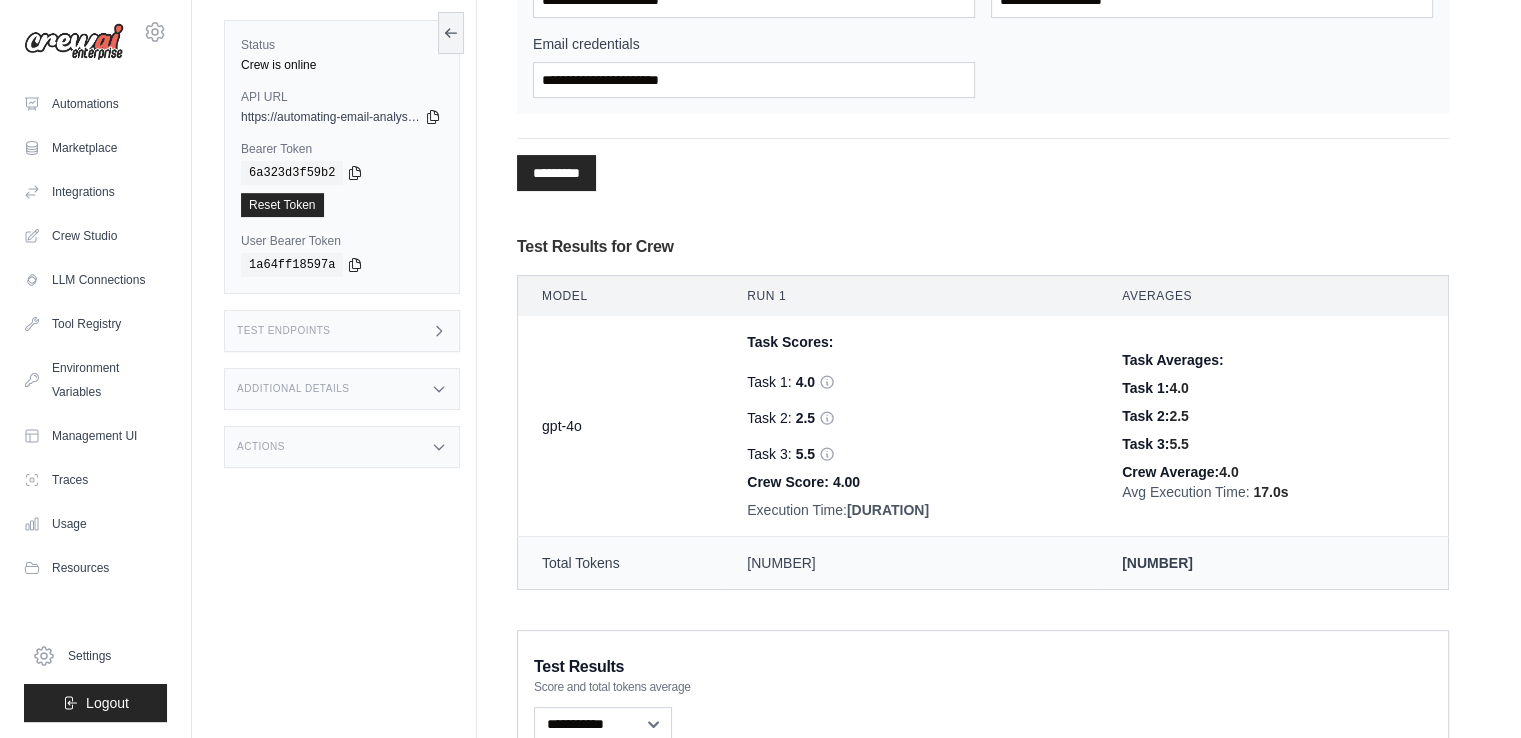 scroll, scrollTop: 451, scrollLeft: 0, axis: vertical 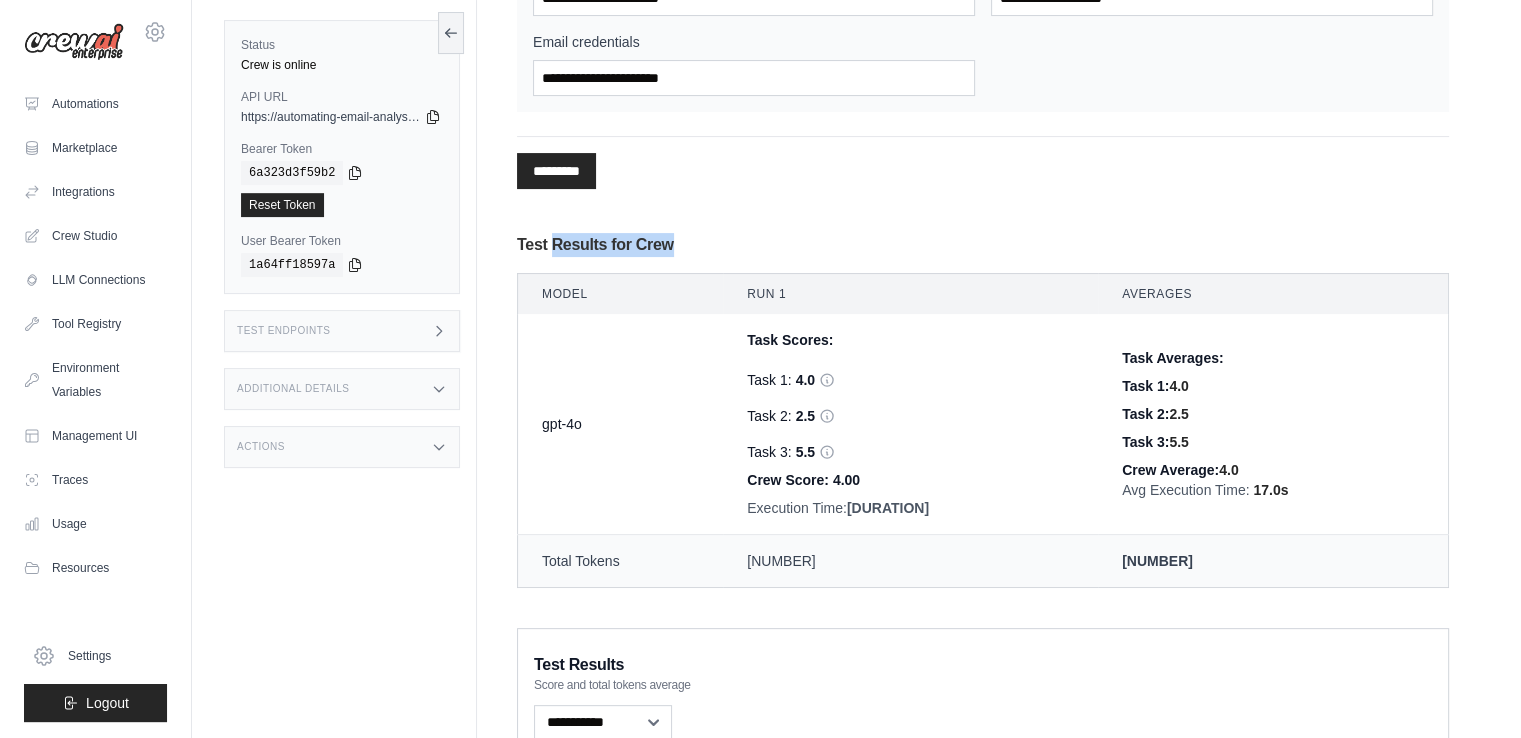 drag, startPoint x: 552, startPoint y: 255, endPoint x: 988, endPoint y: 597, distance: 554.12994 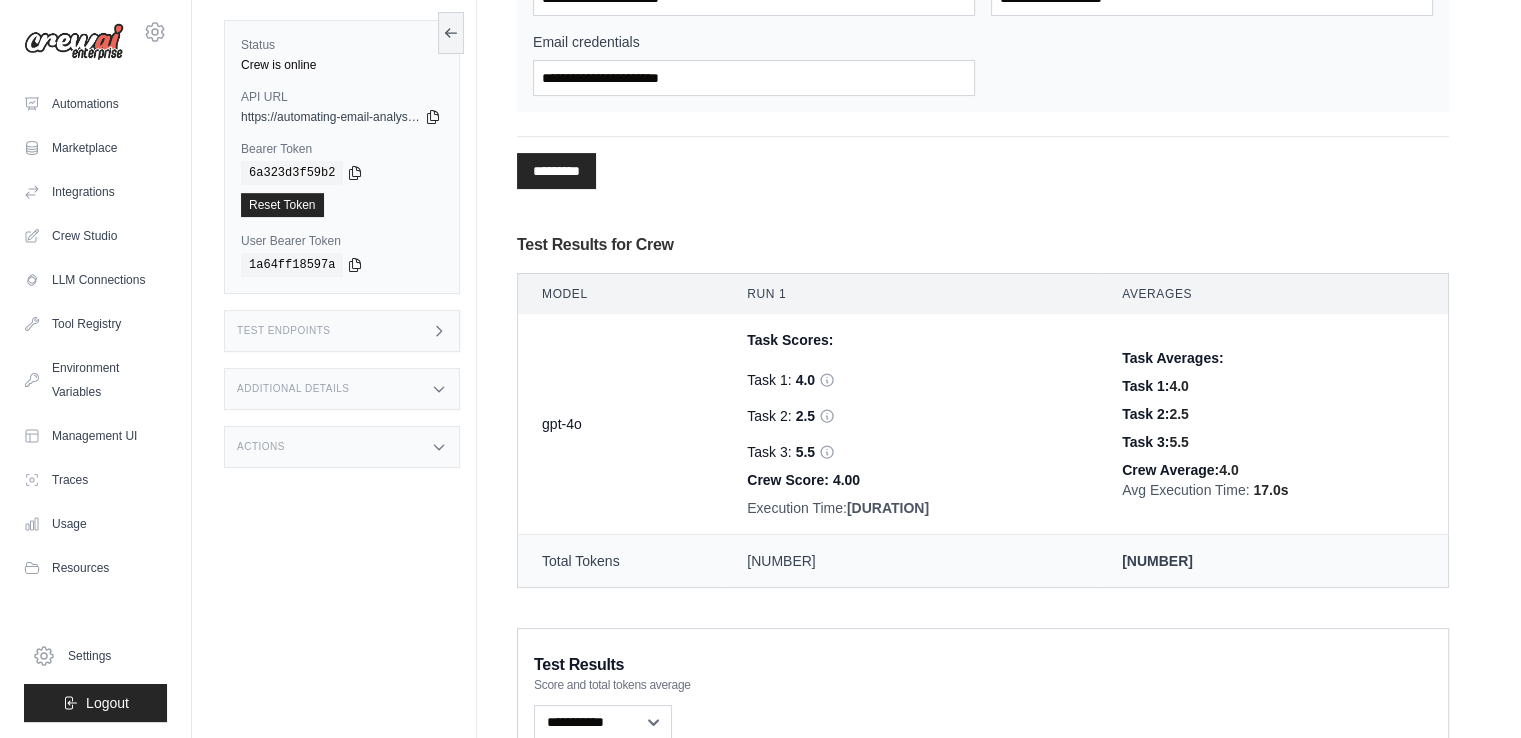 scroll, scrollTop: 896, scrollLeft: 0, axis: vertical 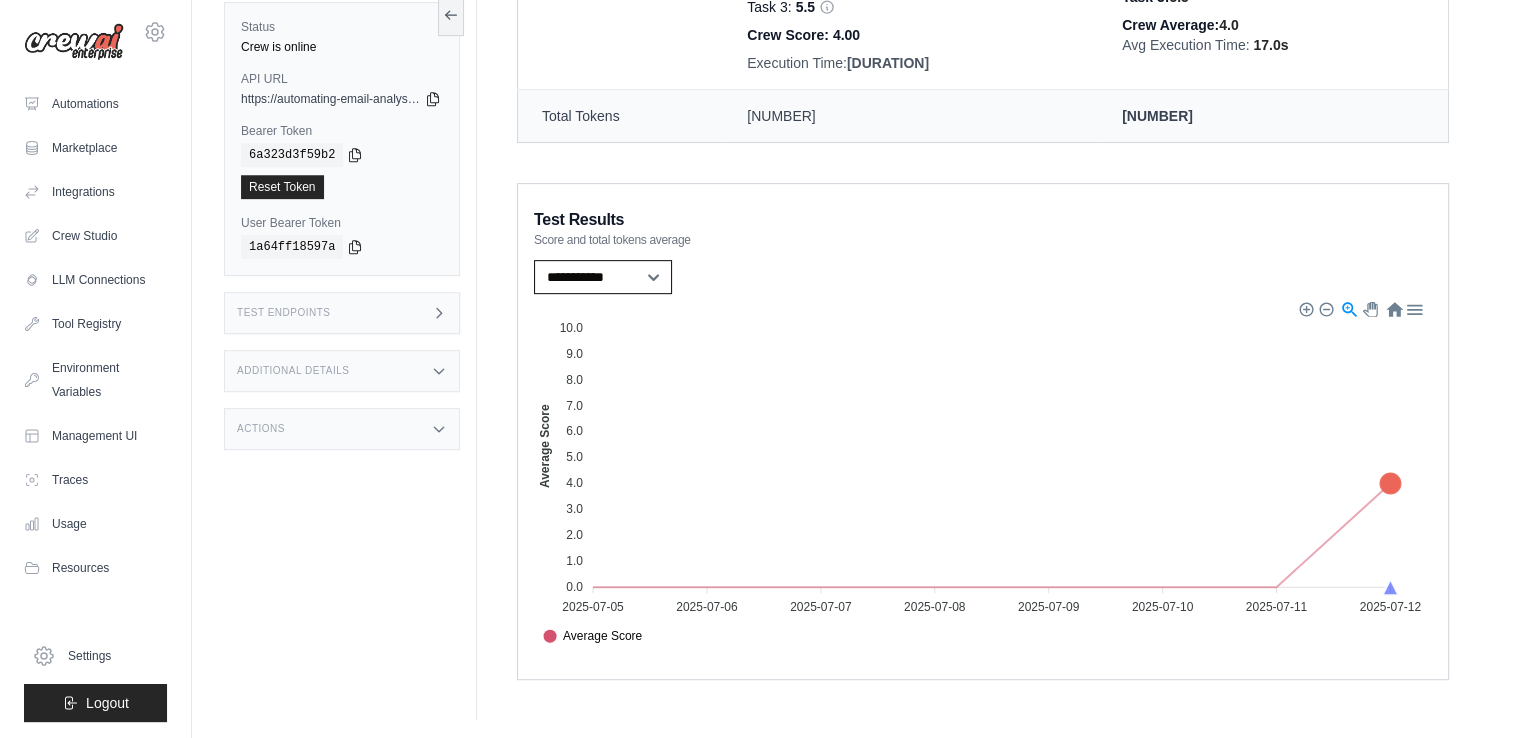 click on "**********" at bounding box center (603, 277) 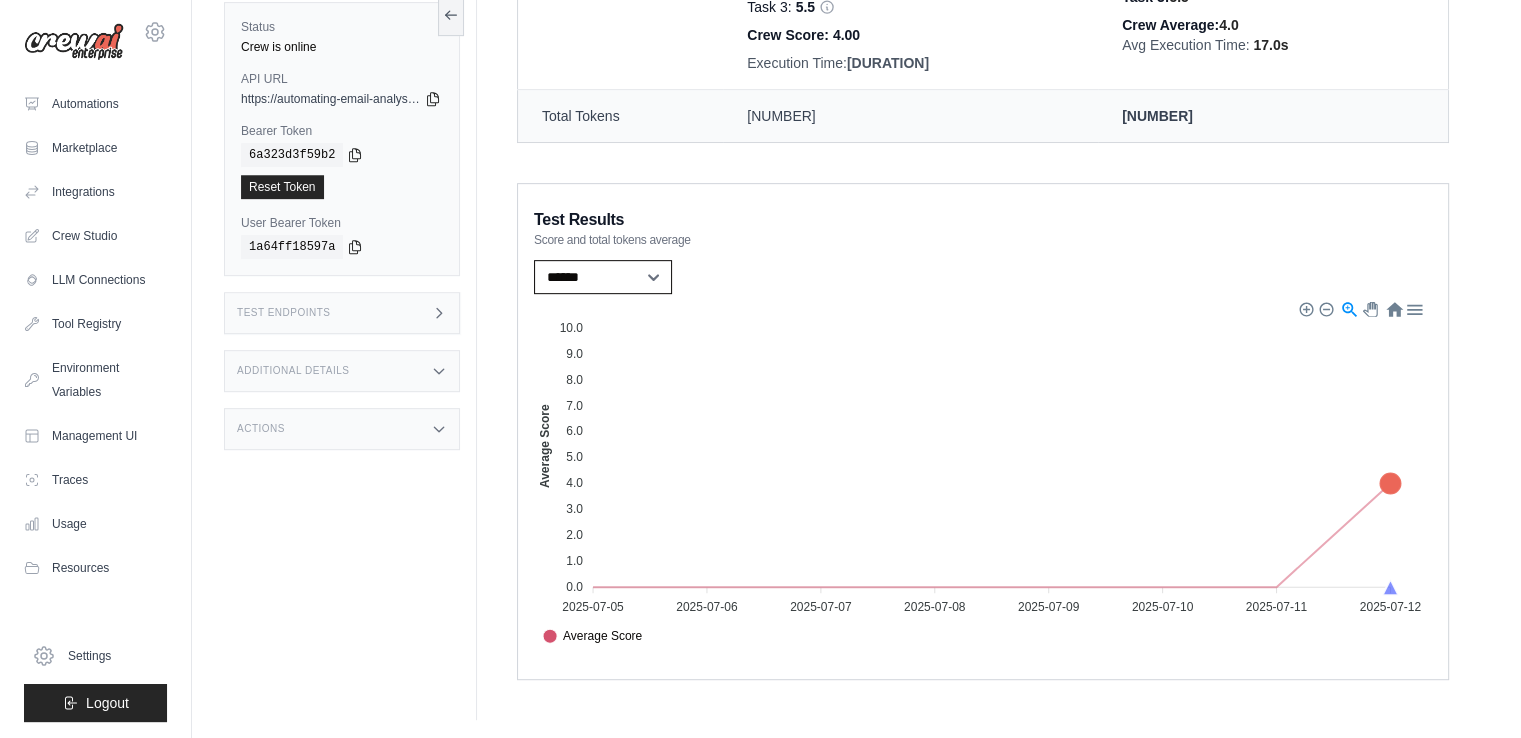 click on "**********" at bounding box center (603, 277) 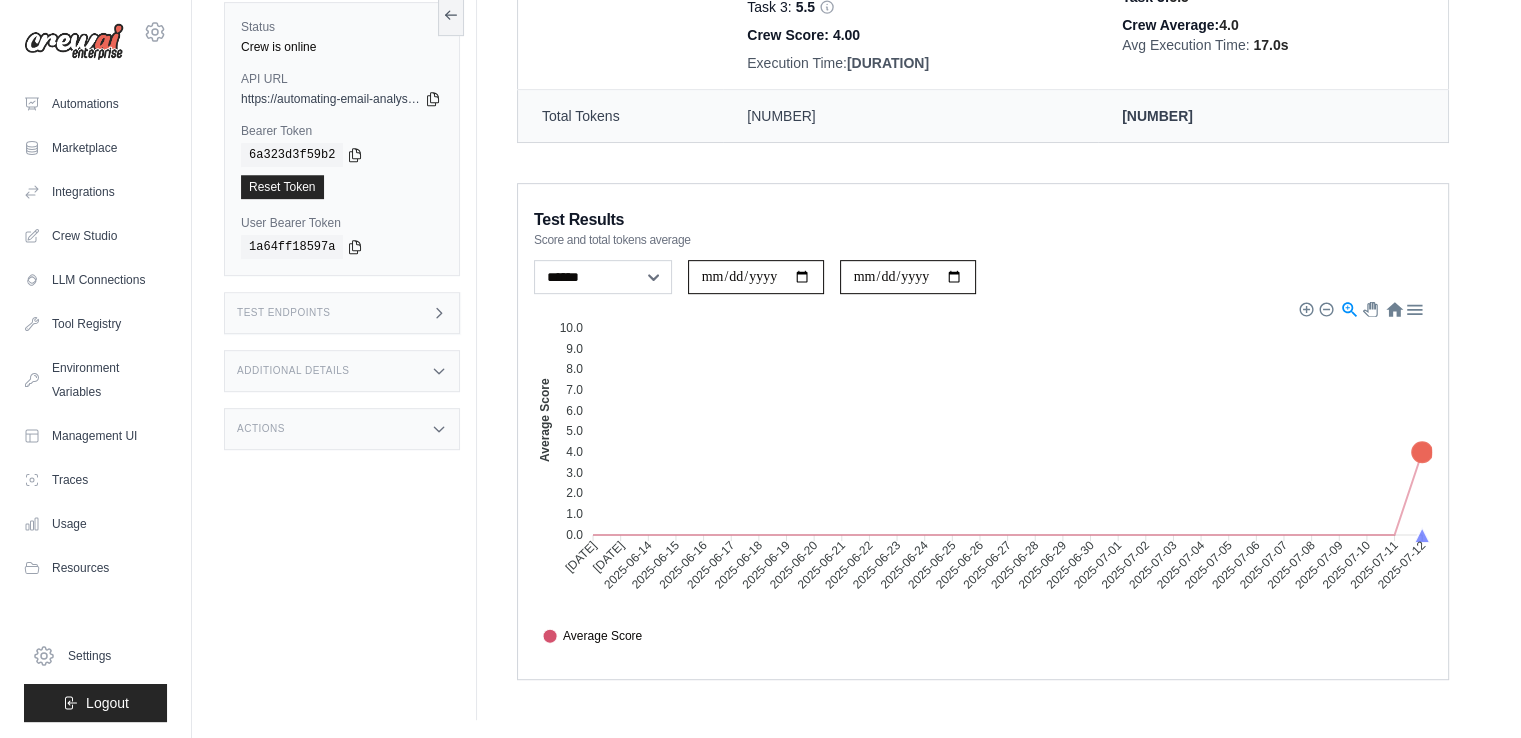 click on "**********" at bounding box center [756, 277] 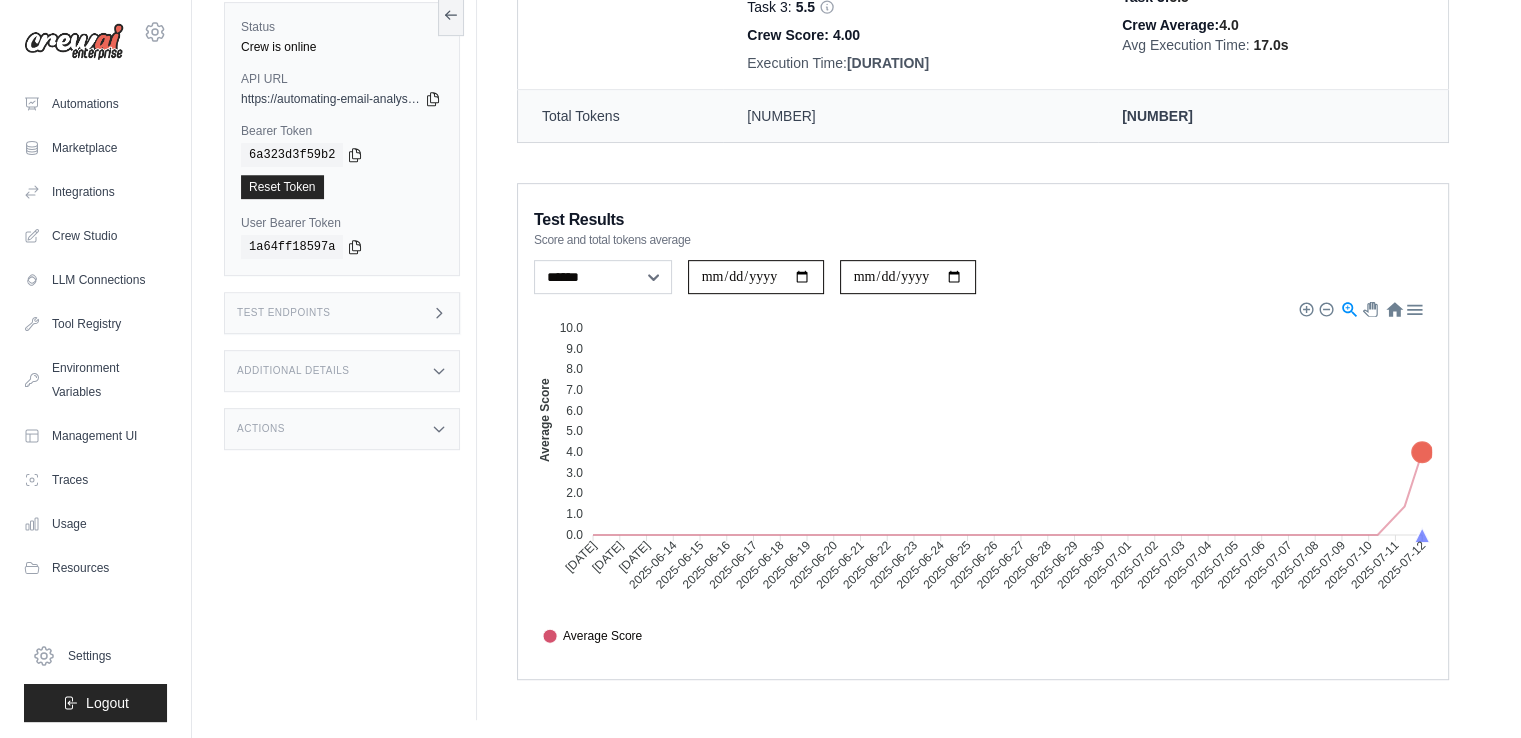 click on "**********" at bounding box center [908, 277] 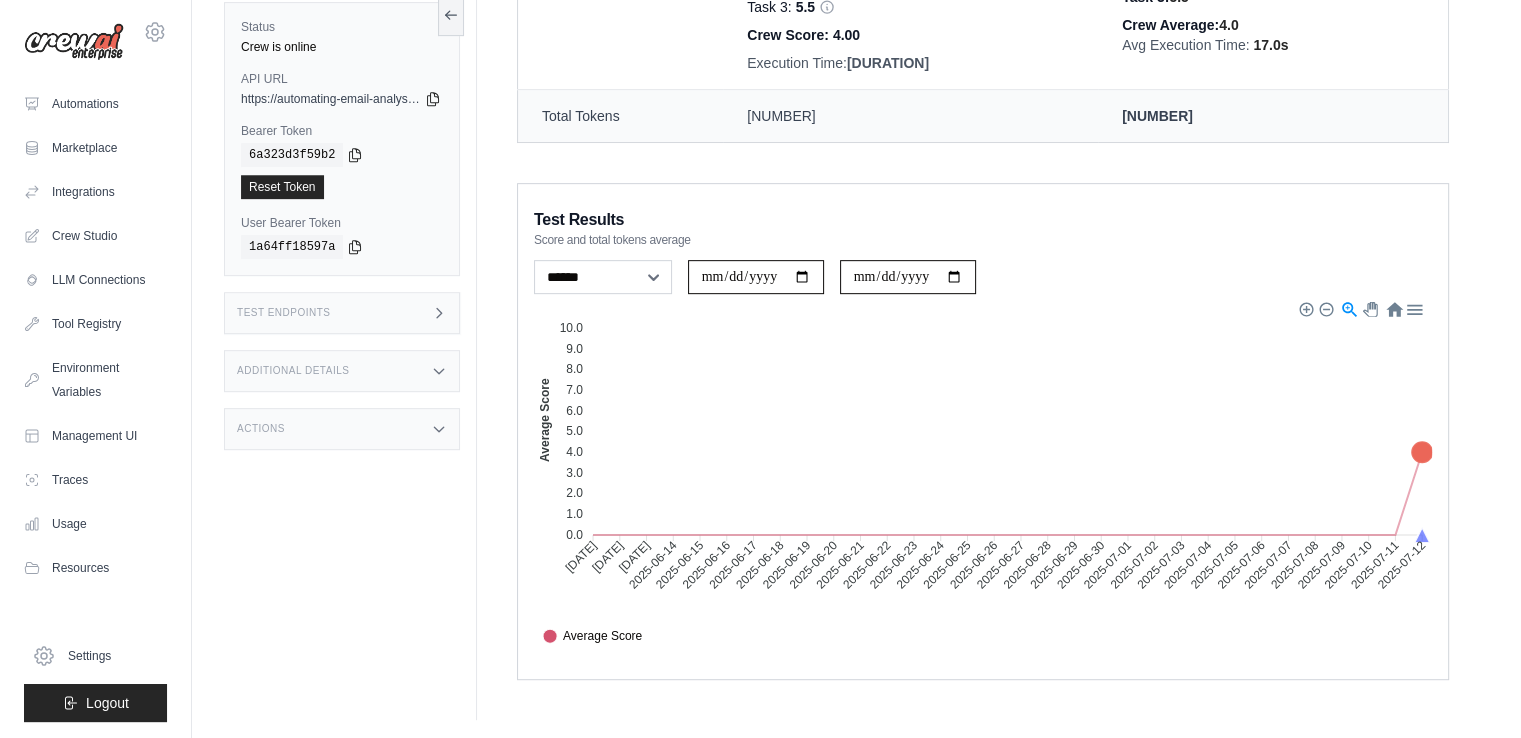 click on "**********" at bounding box center (756, 277) 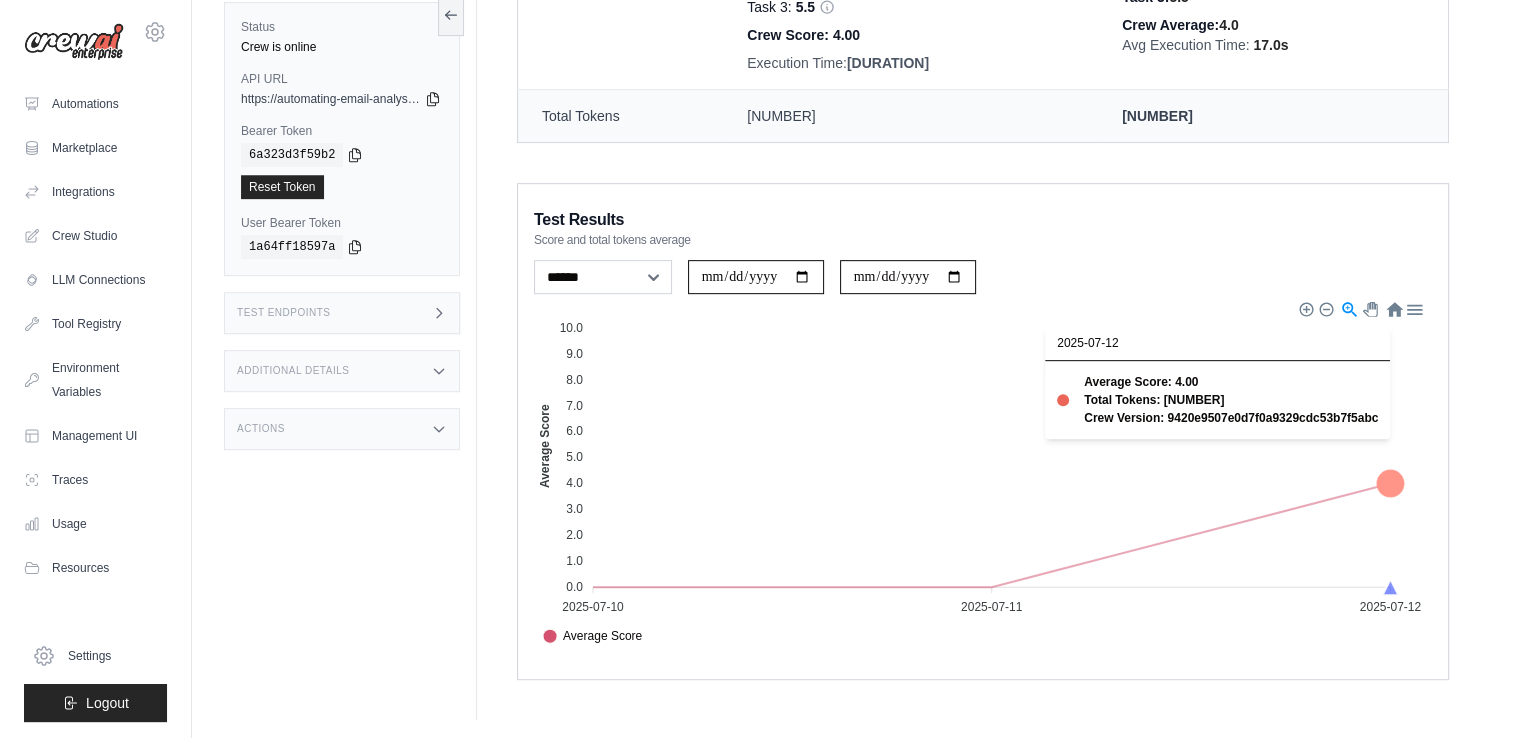 click 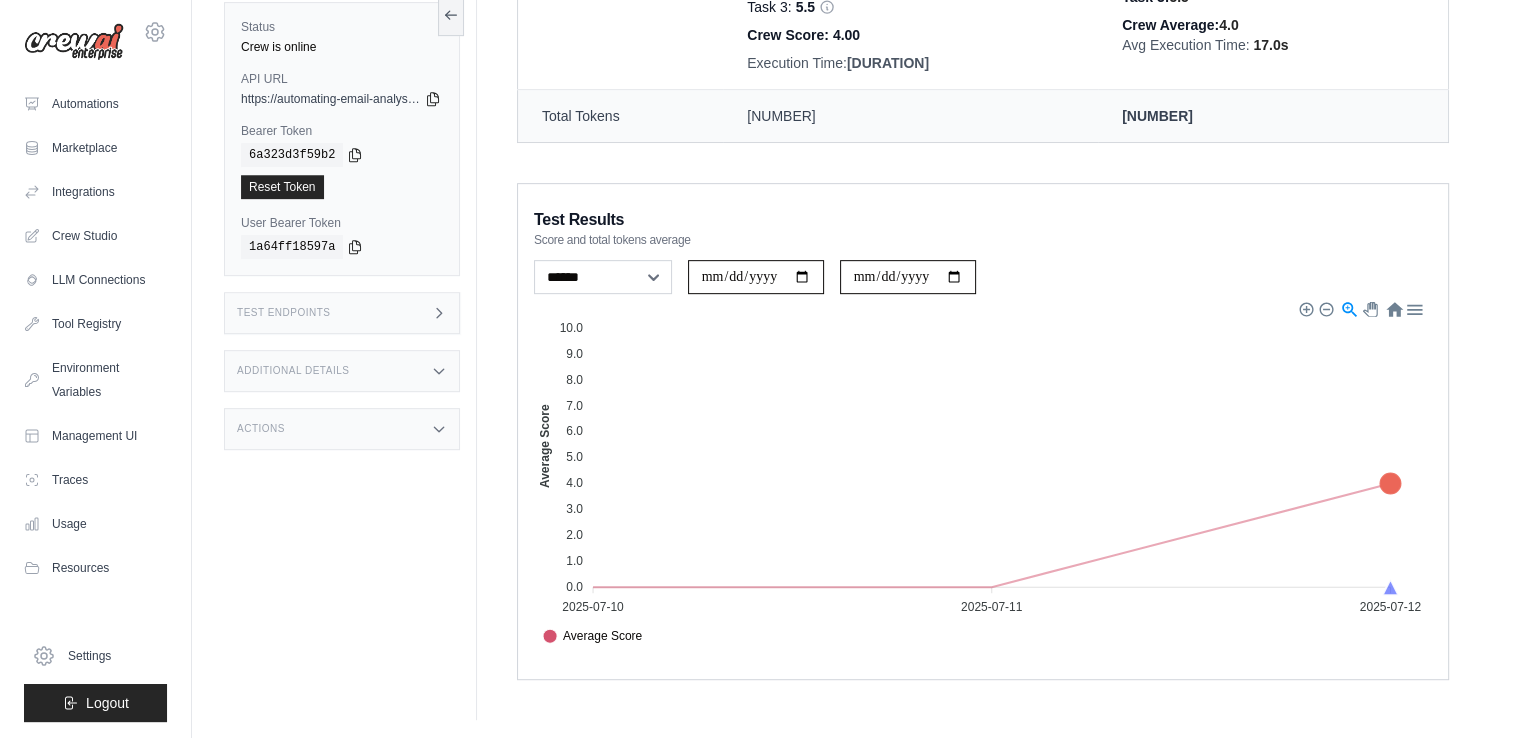 click on "Average Score" 